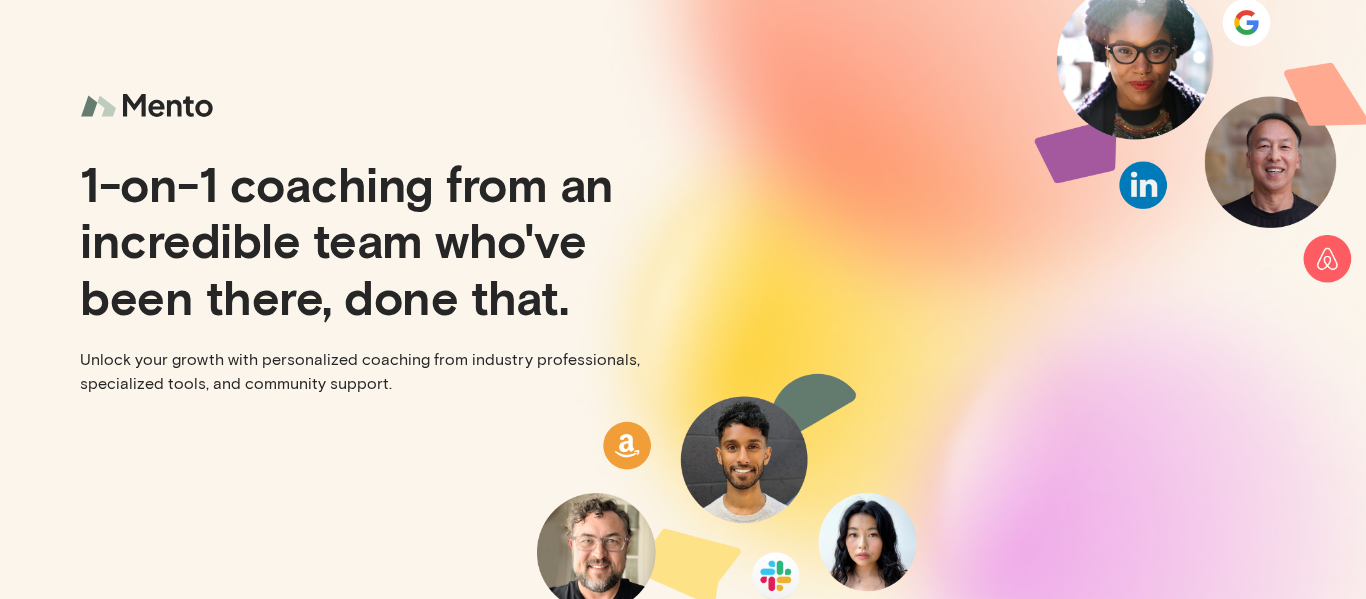 scroll, scrollTop: 0, scrollLeft: 0, axis: both 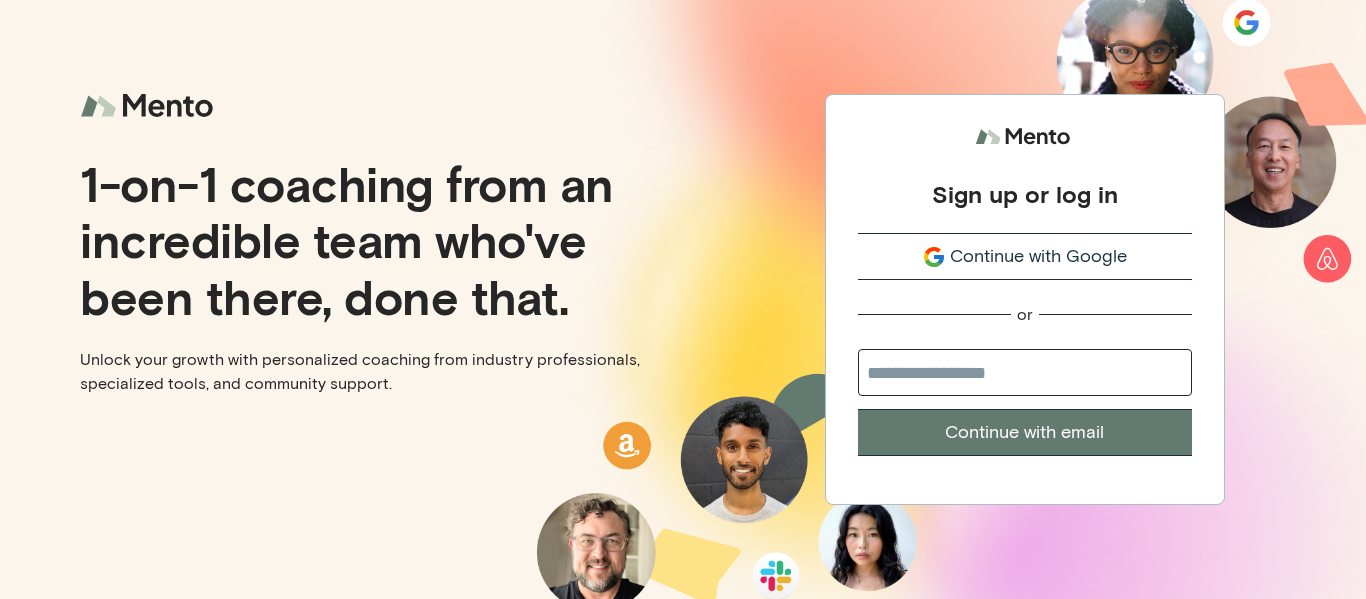 click on "Continue with Google" at bounding box center (1038, 256) 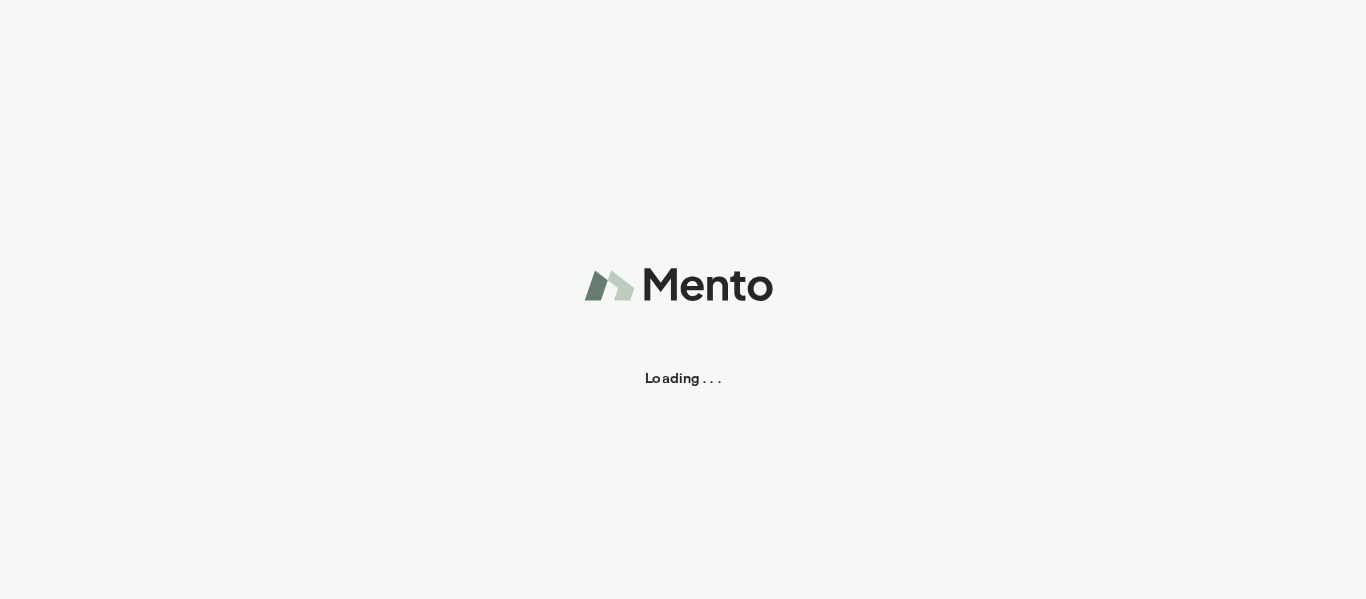 scroll, scrollTop: 0, scrollLeft: 0, axis: both 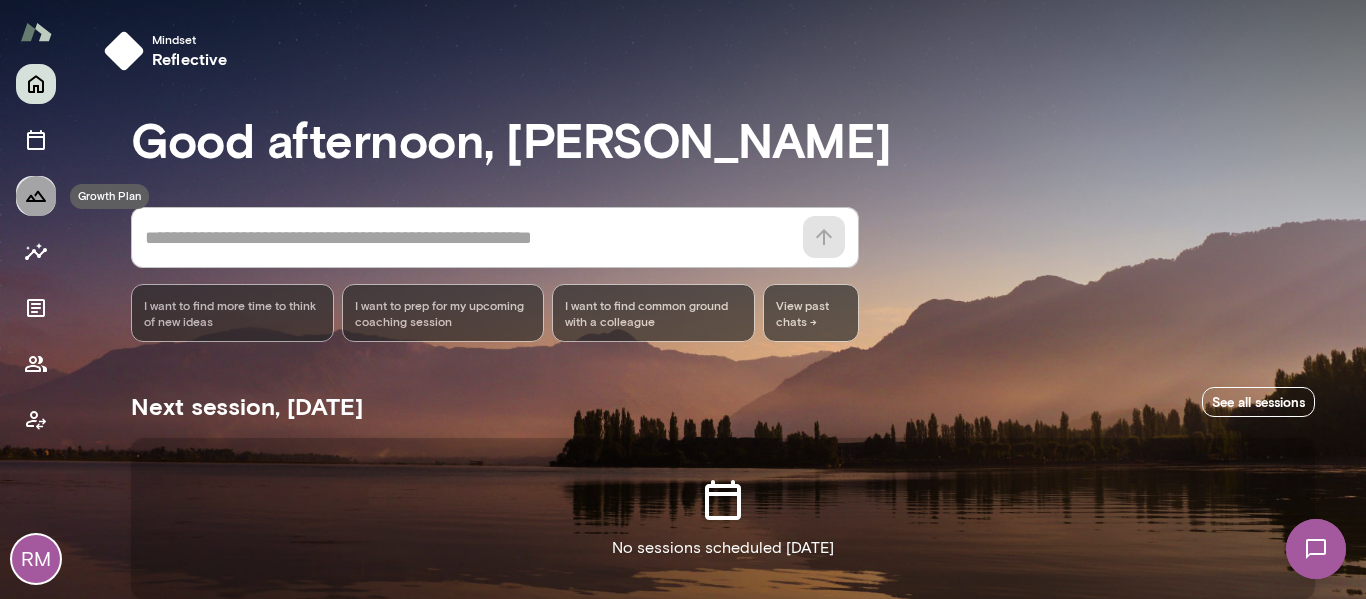 click 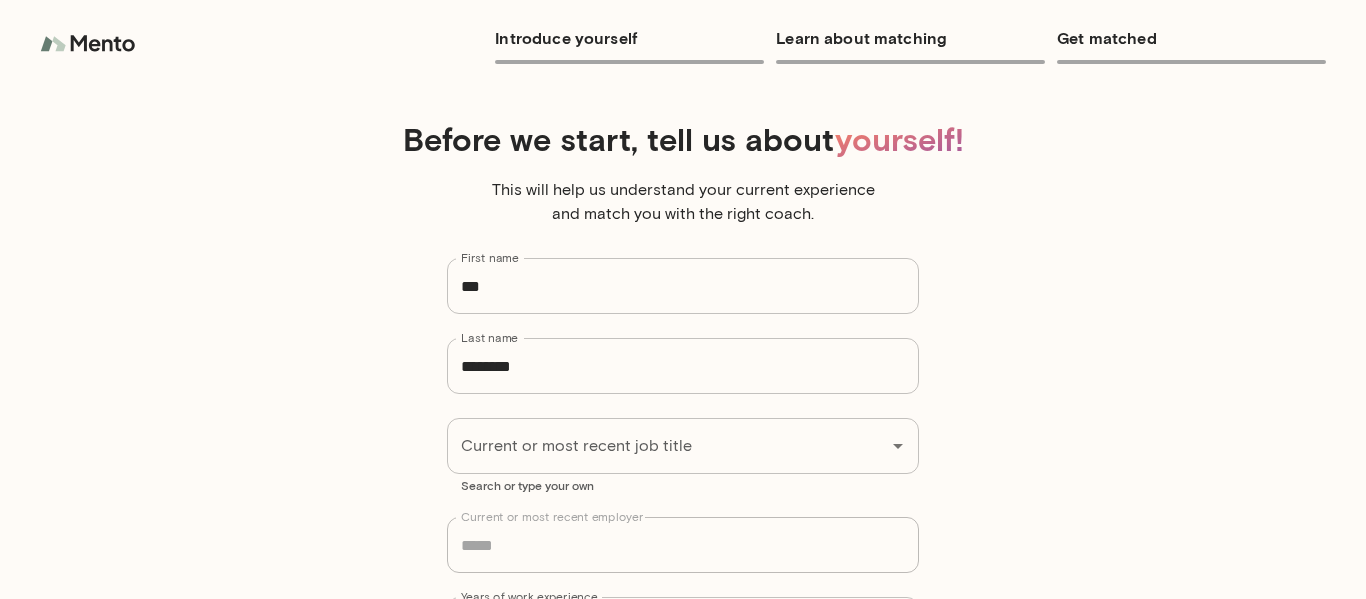 type on "**********" 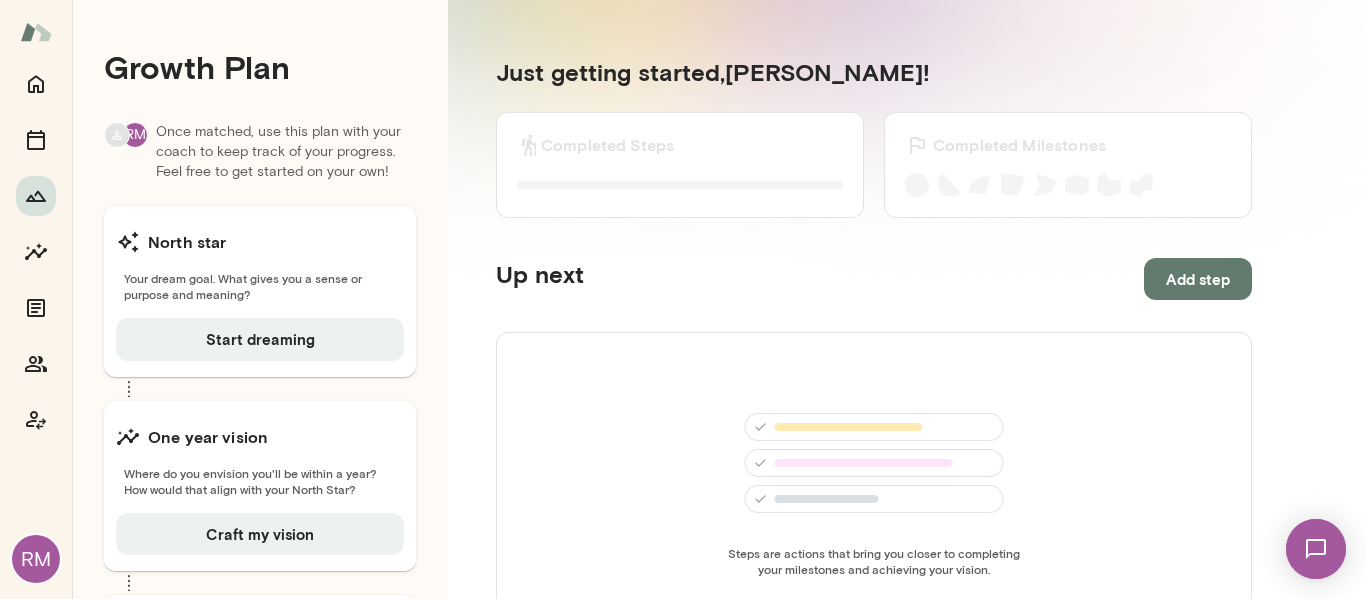 click at bounding box center (36, 32) 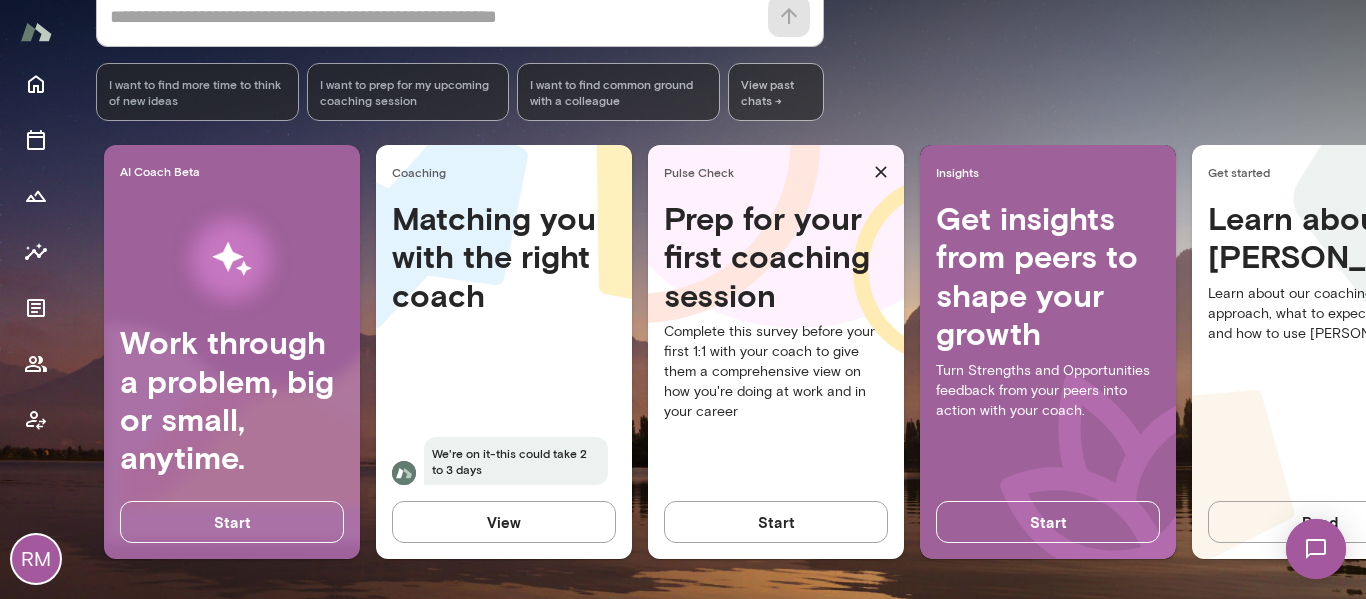 scroll, scrollTop: 0, scrollLeft: 0, axis: both 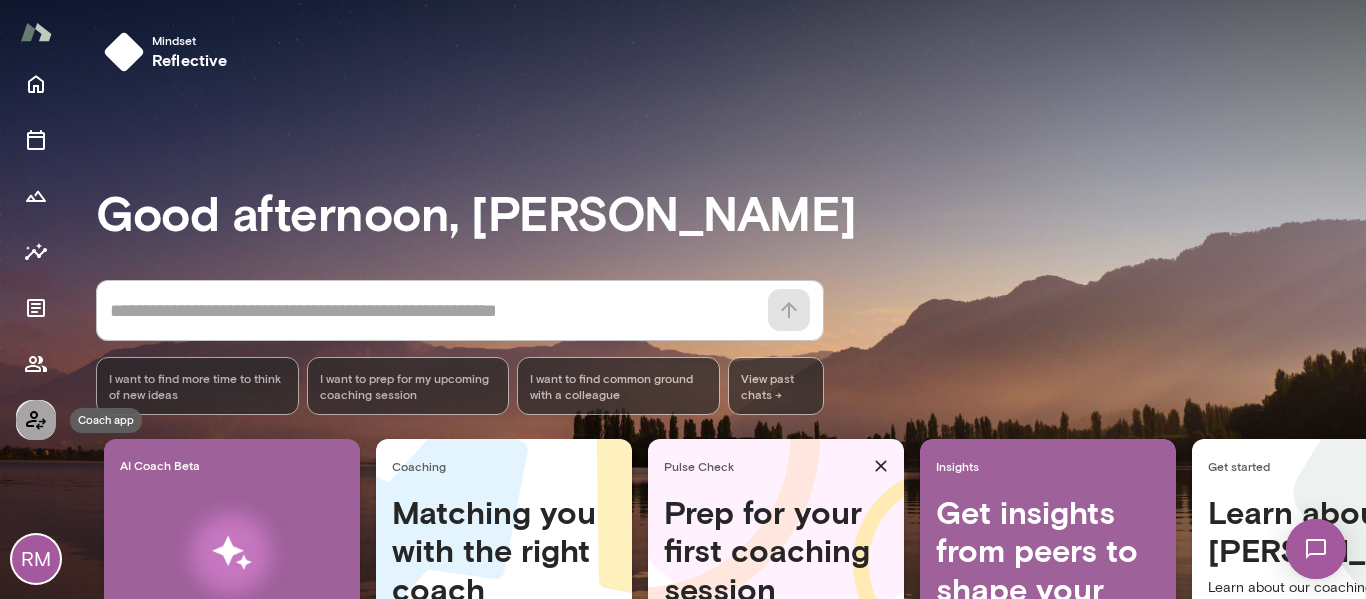 click 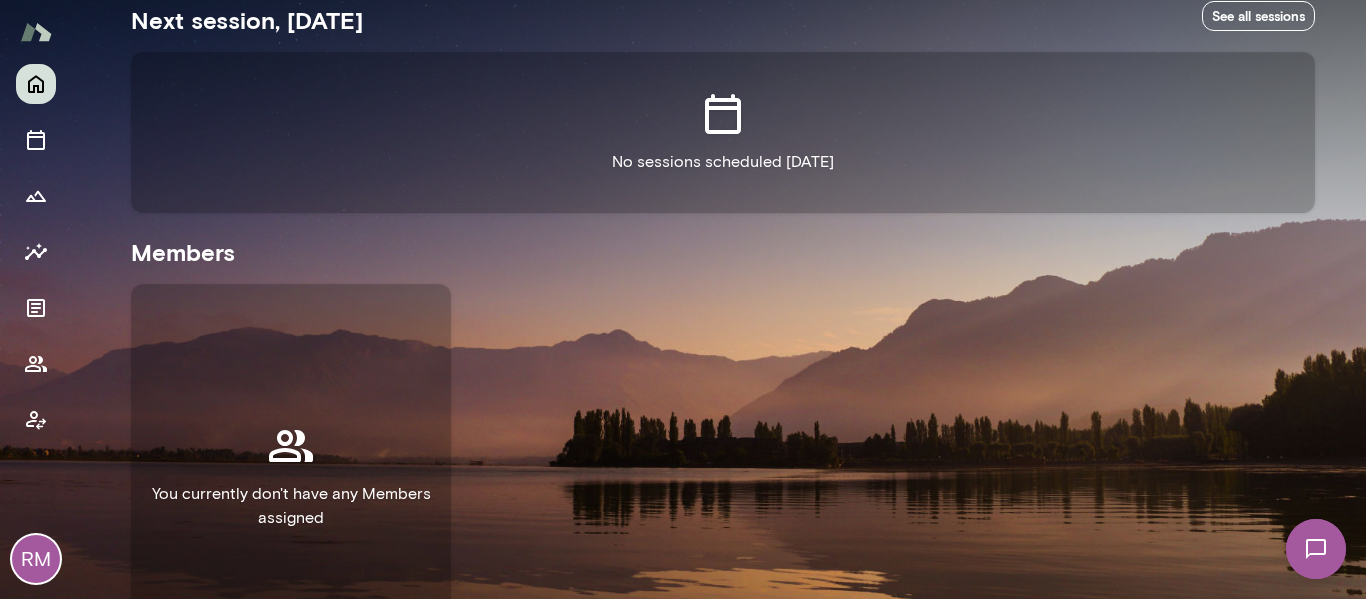 scroll, scrollTop: 0, scrollLeft: 0, axis: both 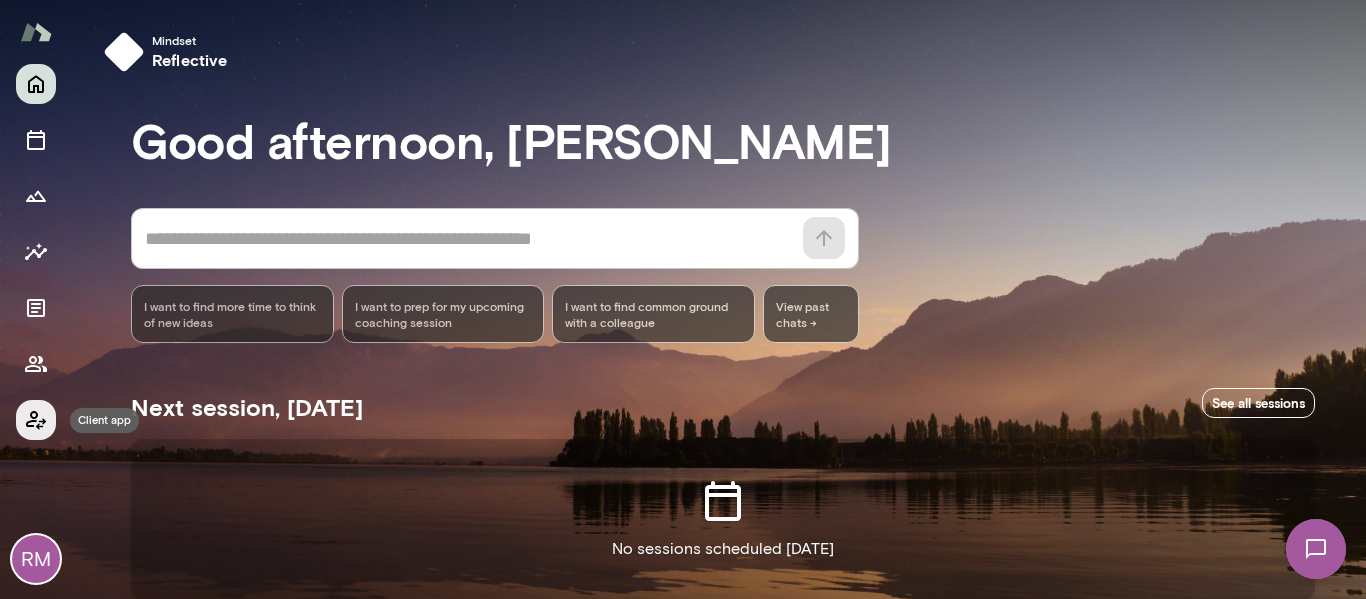 click 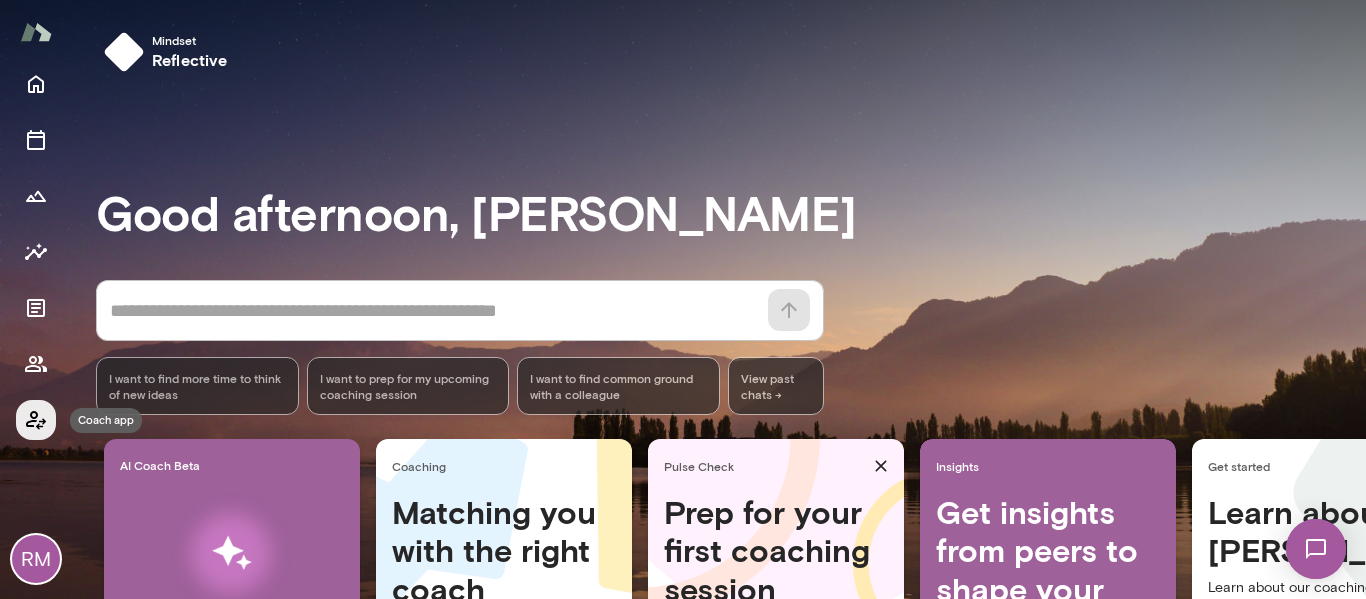 click 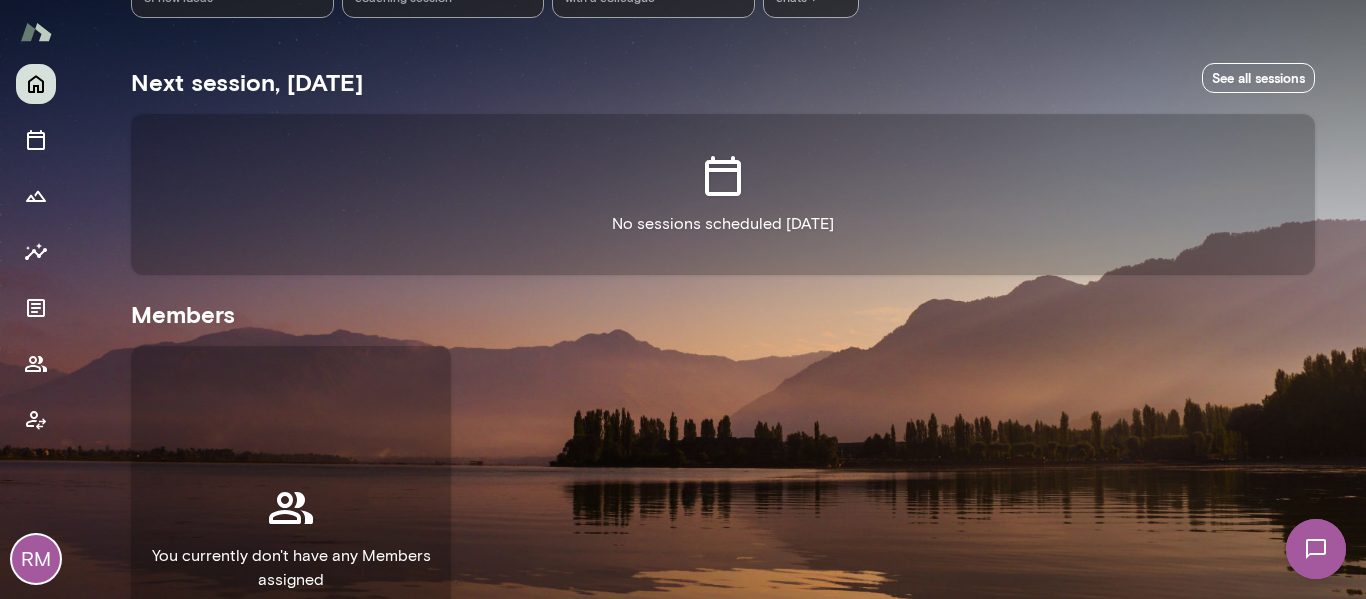 scroll, scrollTop: 0, scrollLeft: 0, axis: both 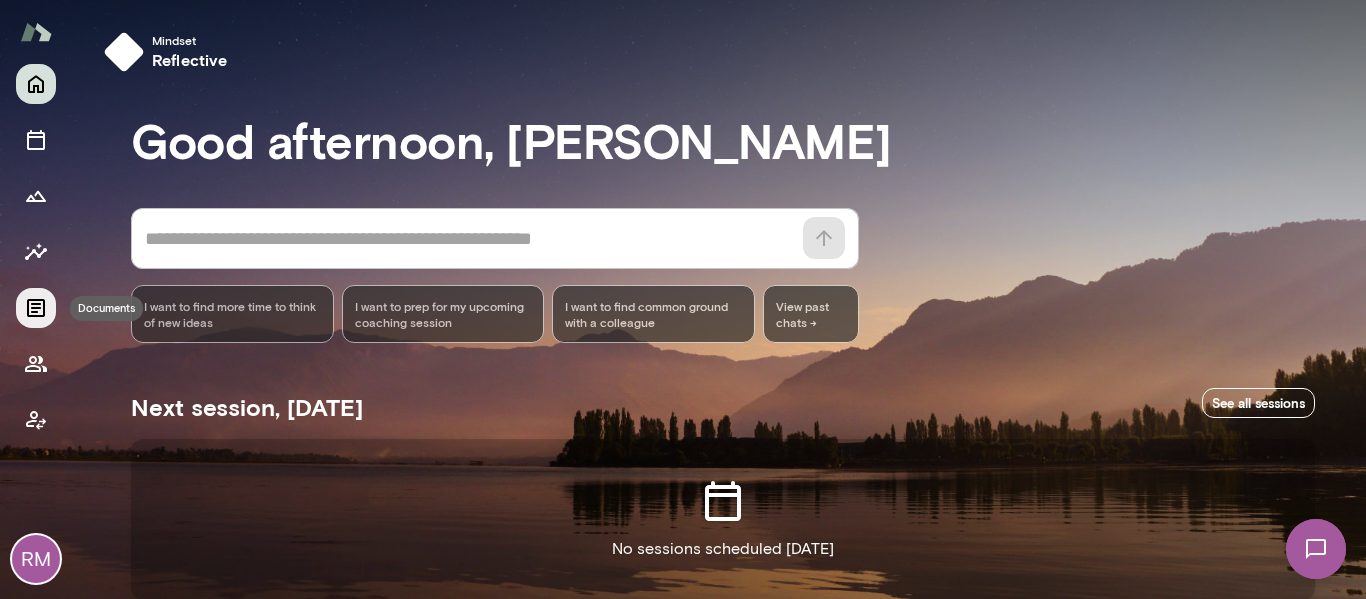 click 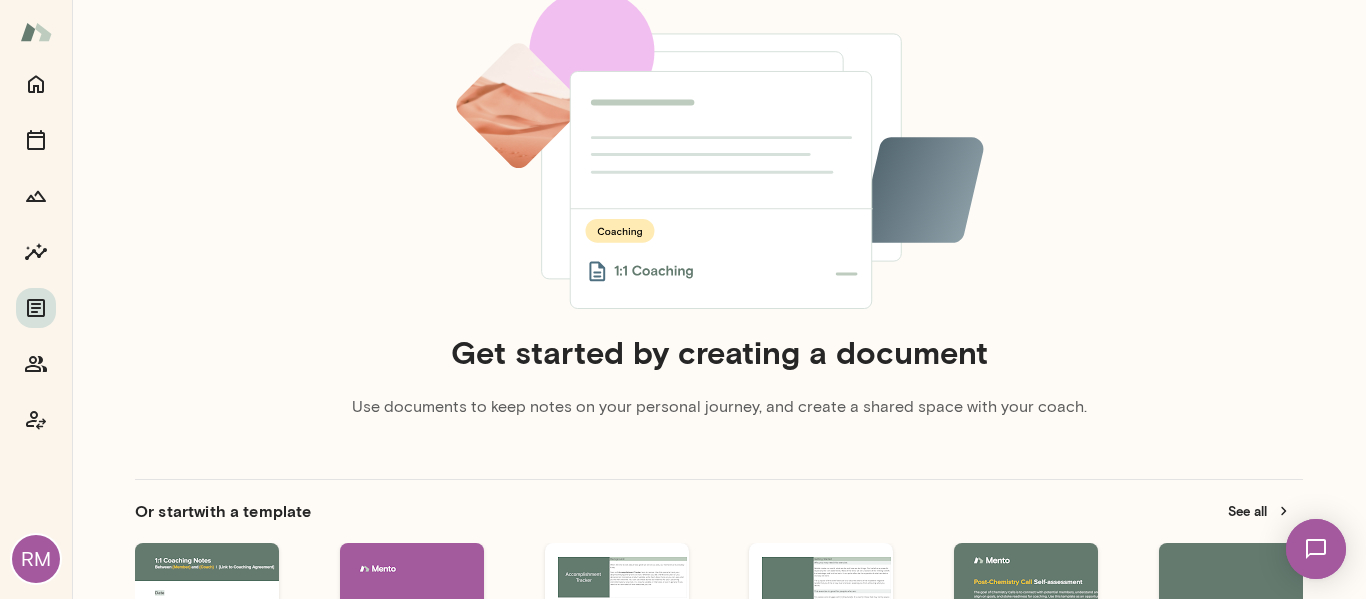 scroll, scrollTop: 178, scrollLeft: 0, axis: vertical 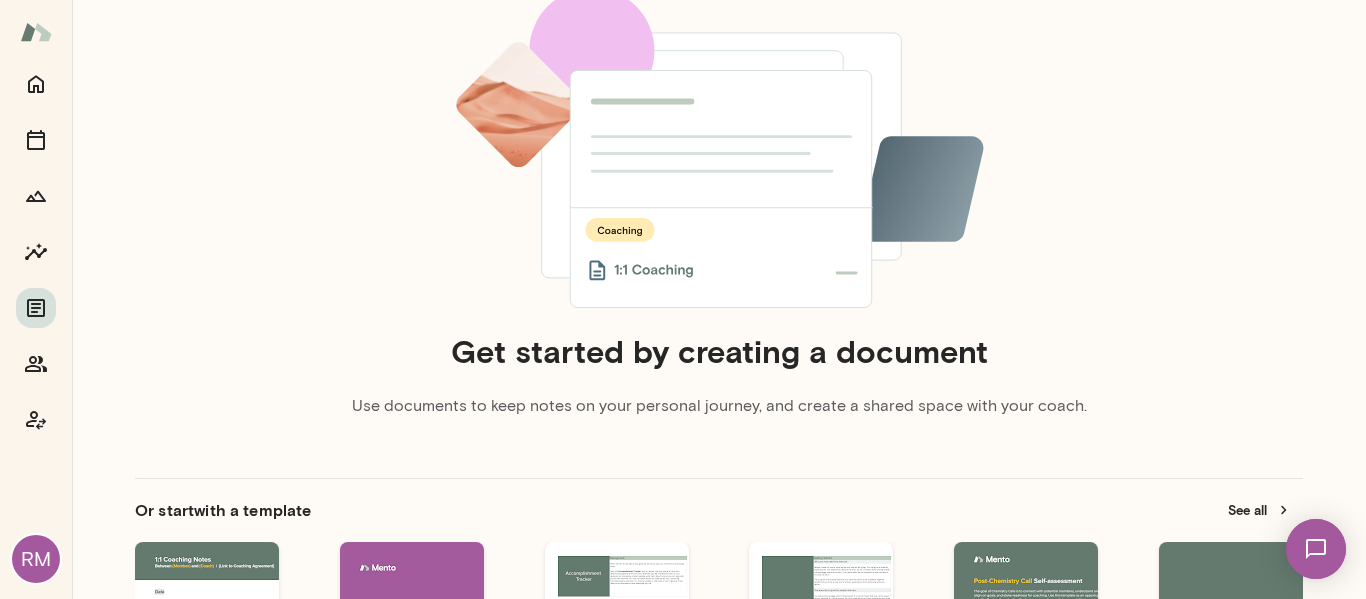 click at bounding box center (719, 147) 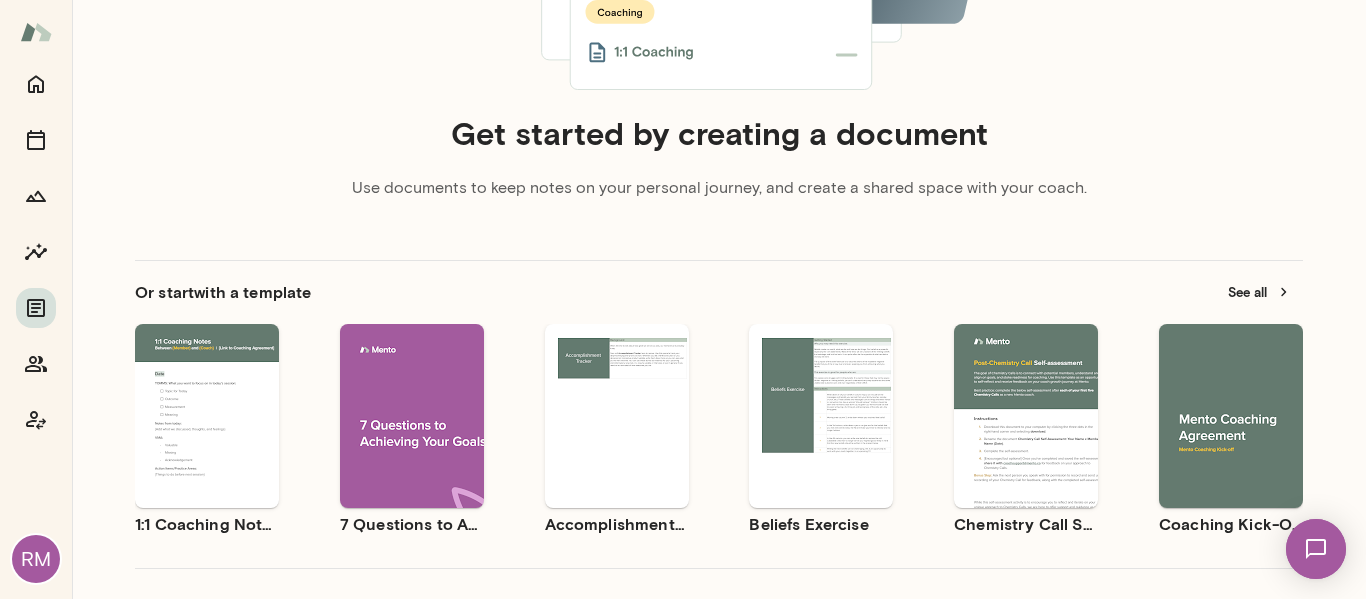 scroll, scrollTop: 494, scrollLeft: 0, axis: vertical 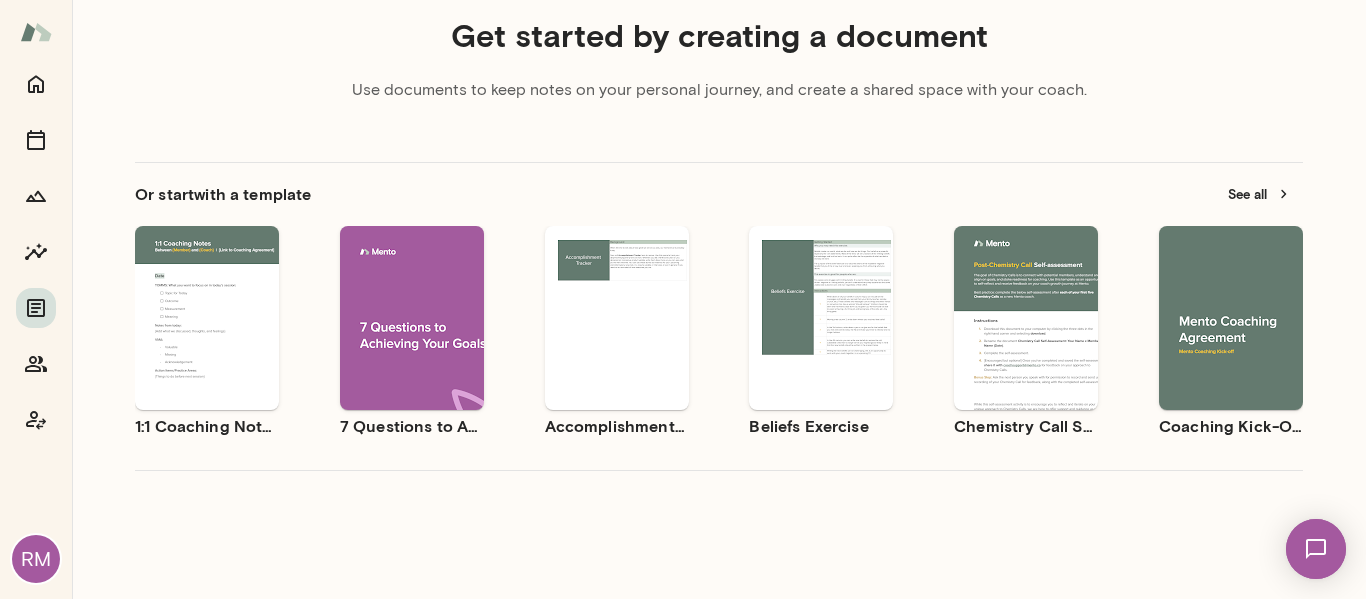 click on "See all" at bounding box center (1259, 194) 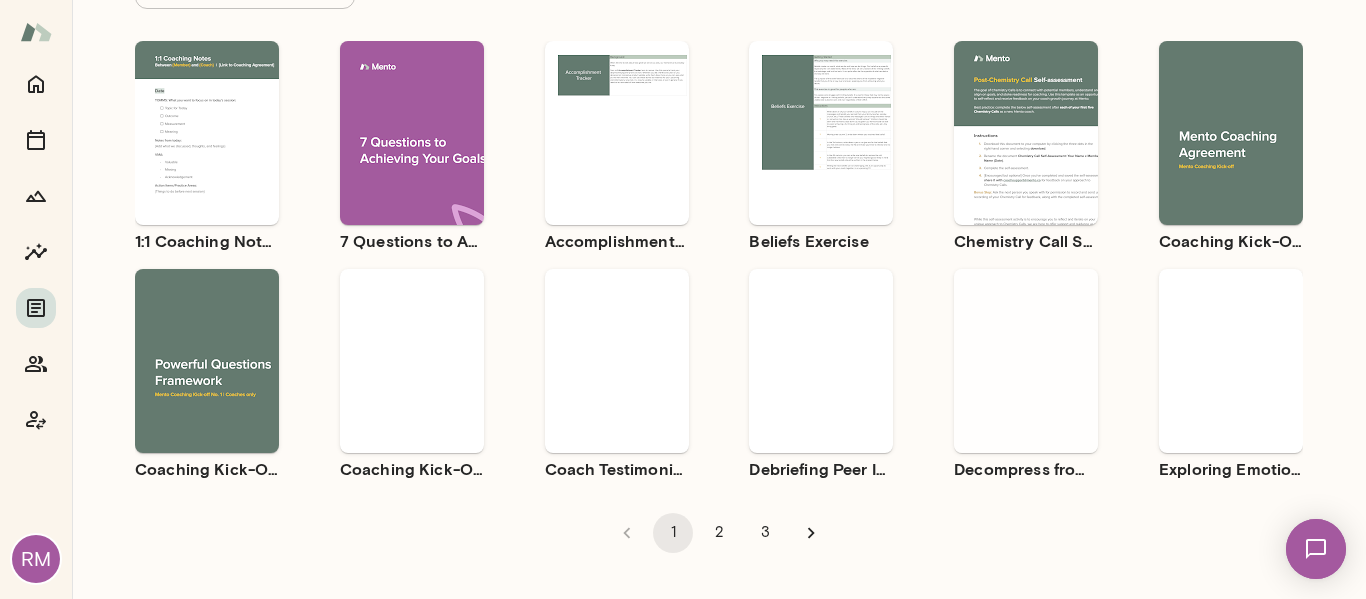 scroll, scrollTop: 163, scrollLeft: 0, axis: vertical 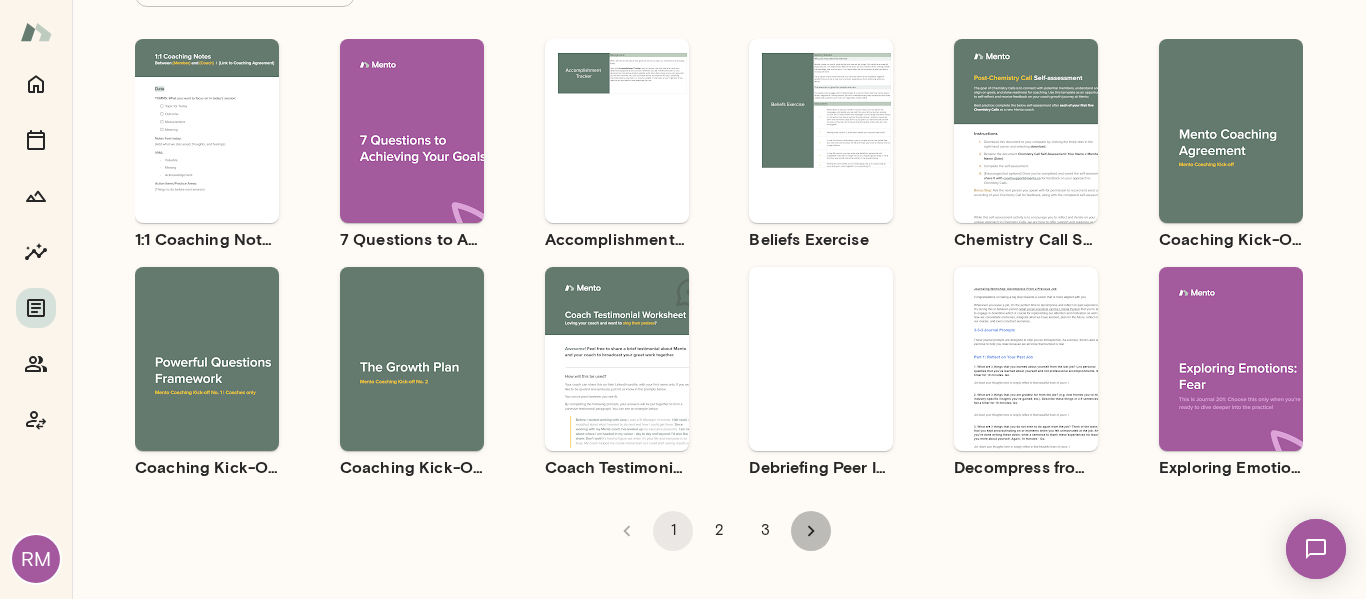 click 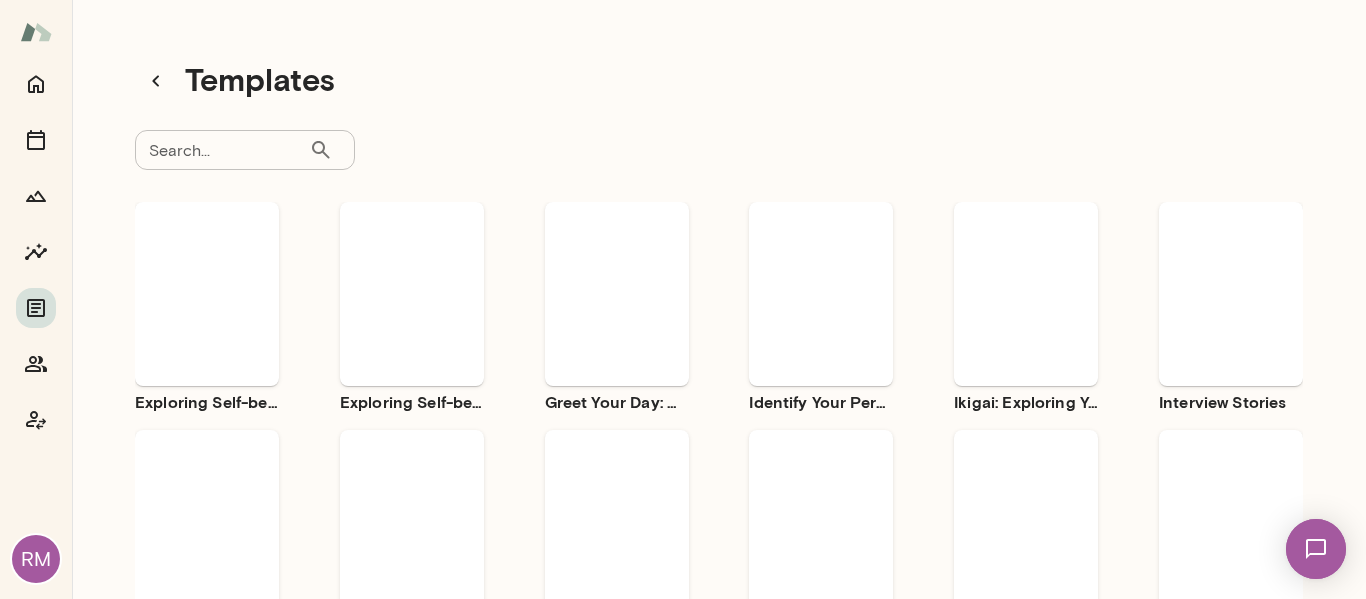 scroll, scrollTop: 163, scrollLeft: 0, axis: vertical 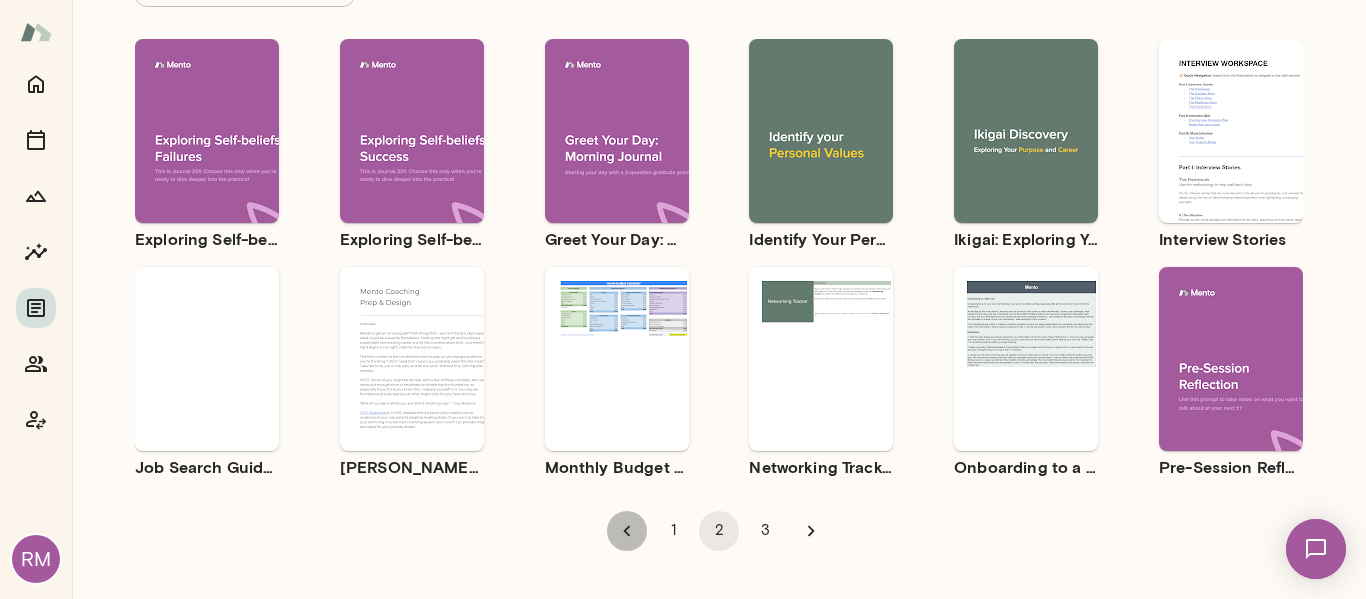 click 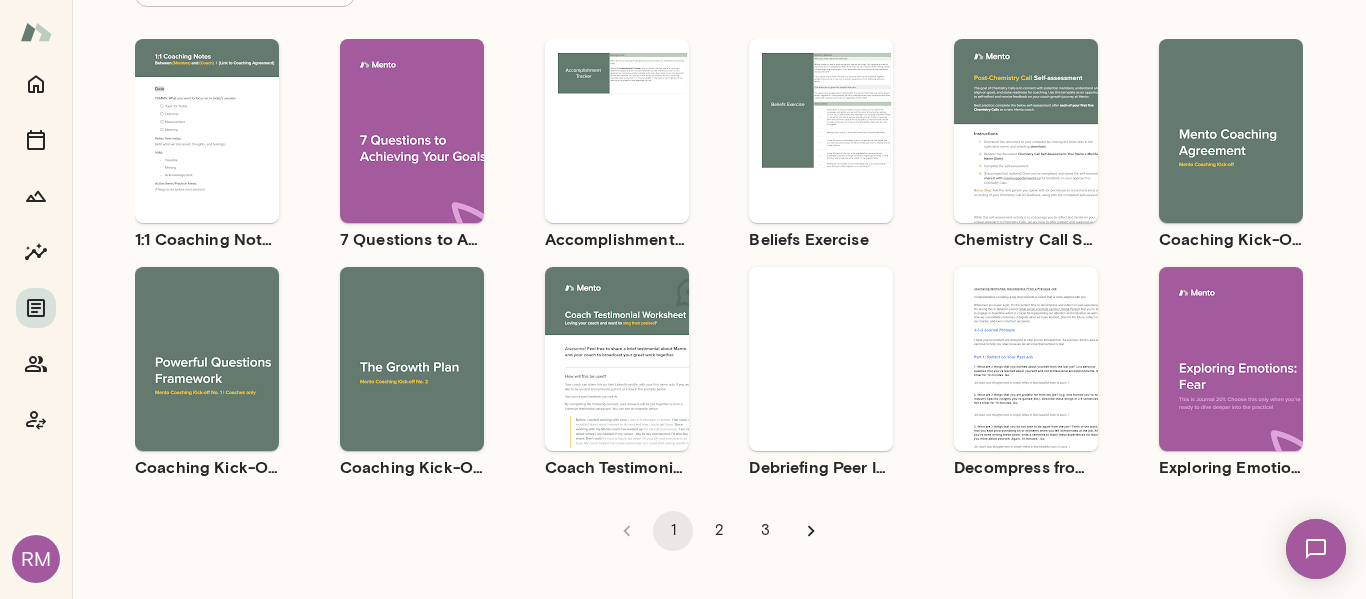 click on "Use template Preview" at bounding box center (1026, 359) 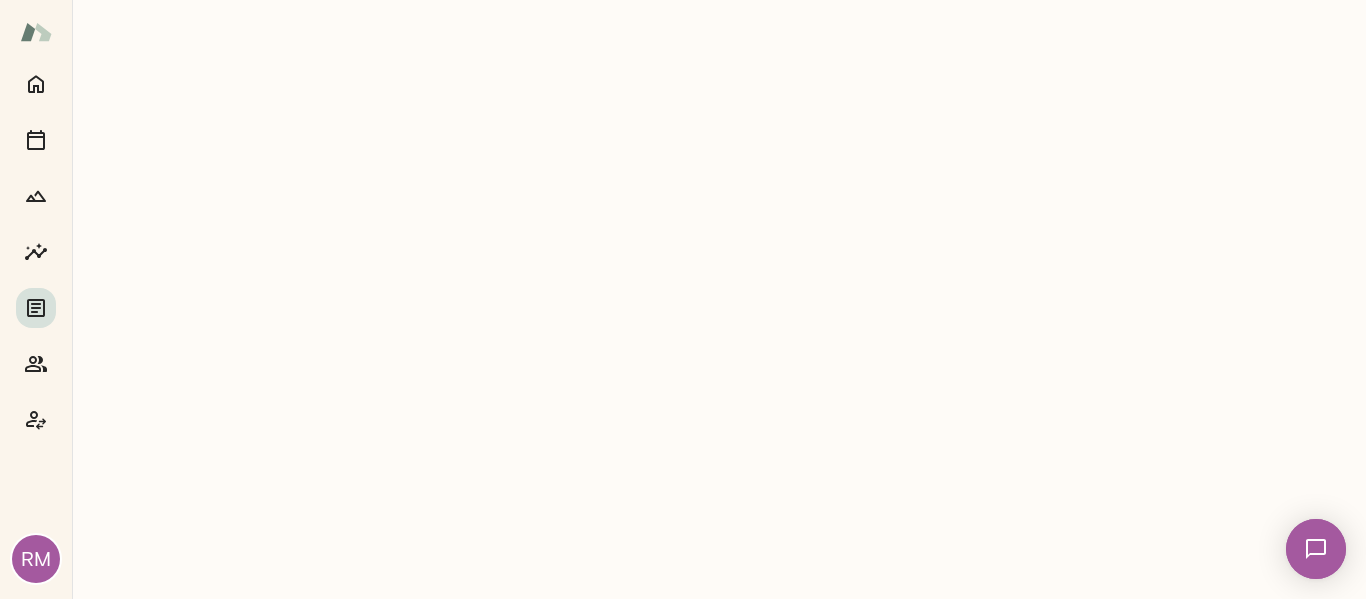 scroll, scrollTop: 0, scrollLeft: 0, axis: both 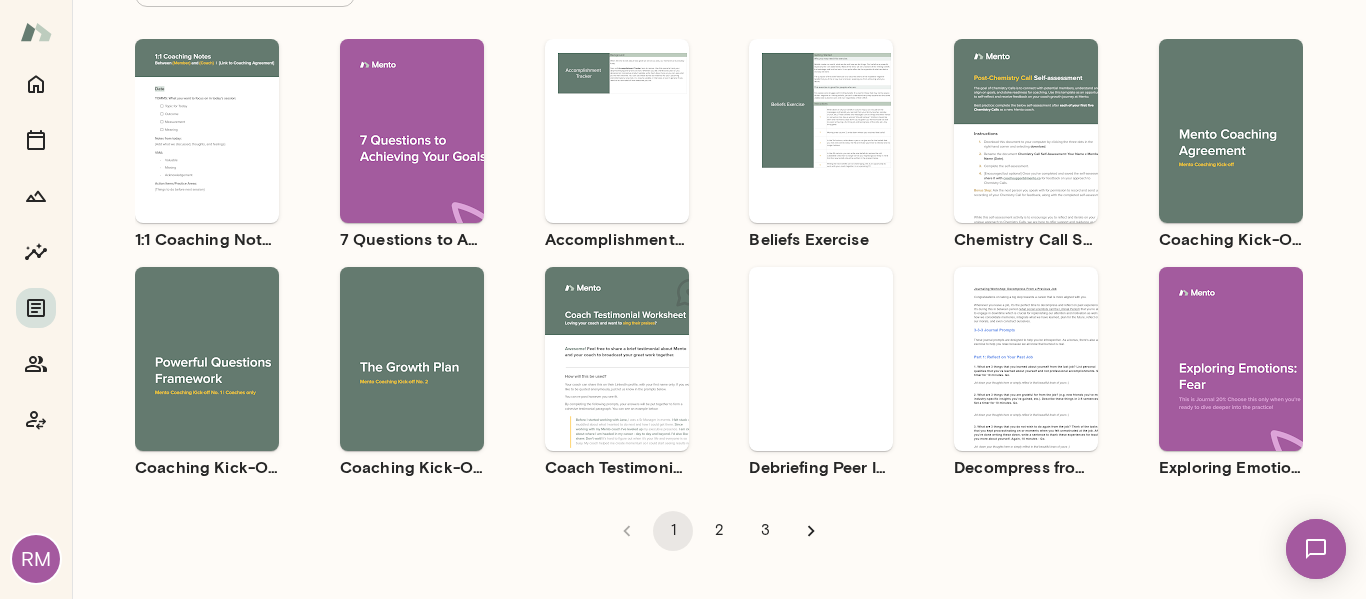 click on "Use template Preview" at bounding box center (1231, 131) 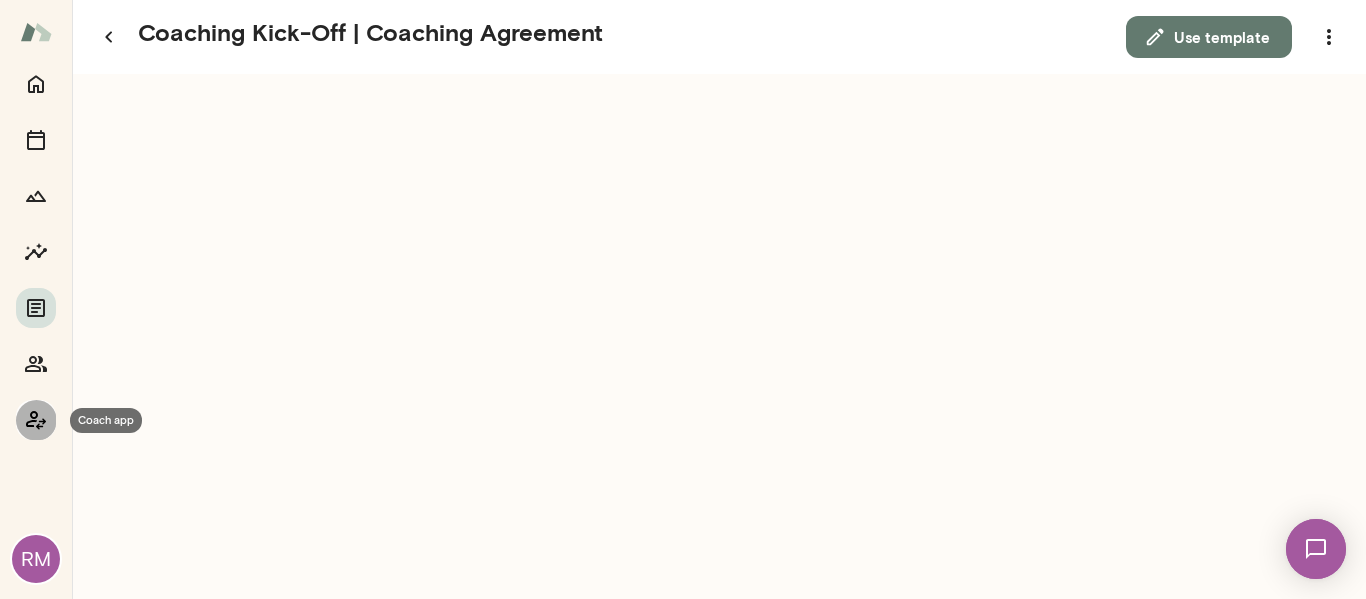 click 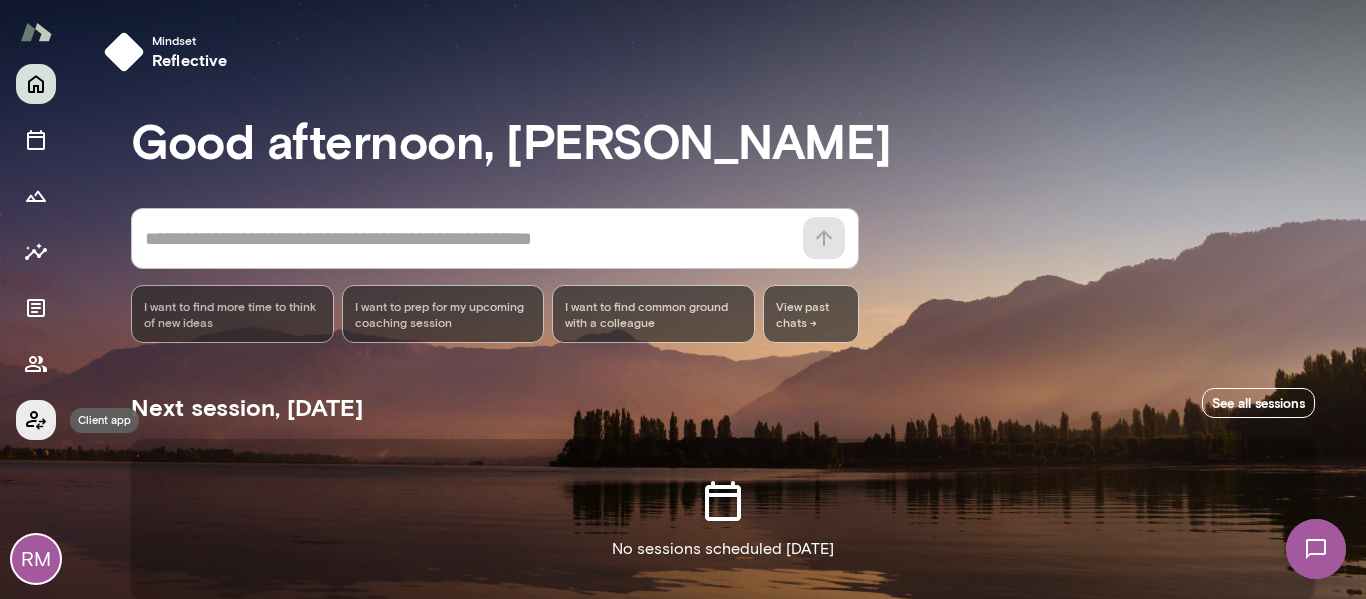 click 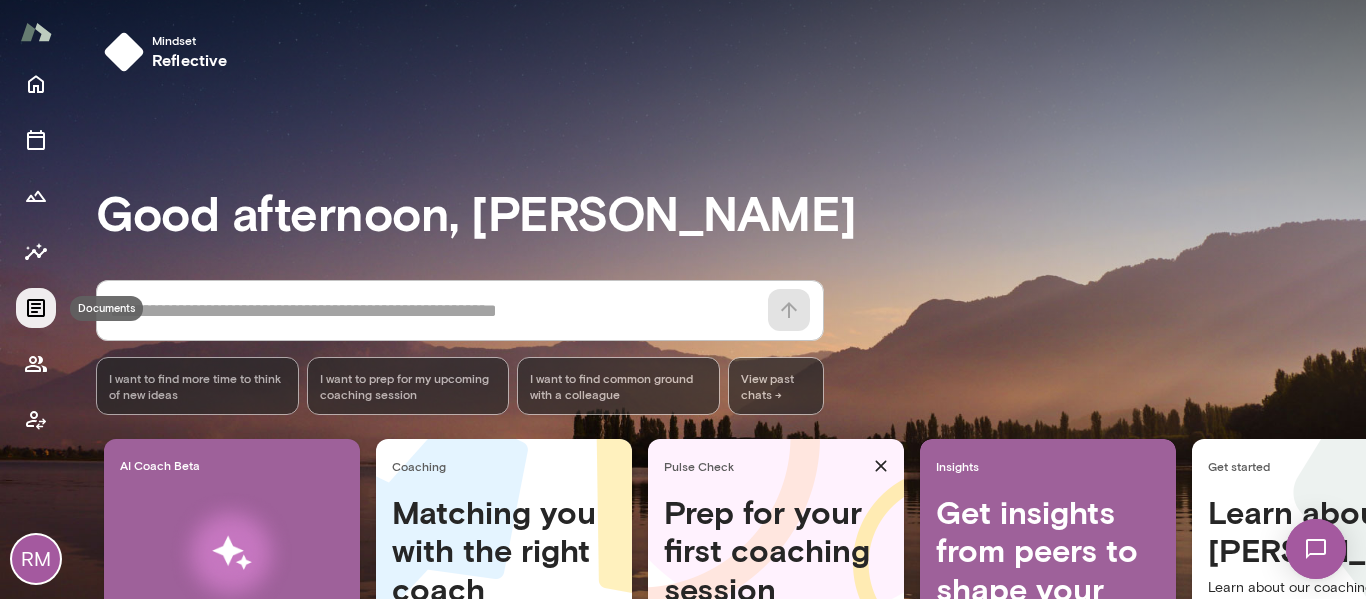 click 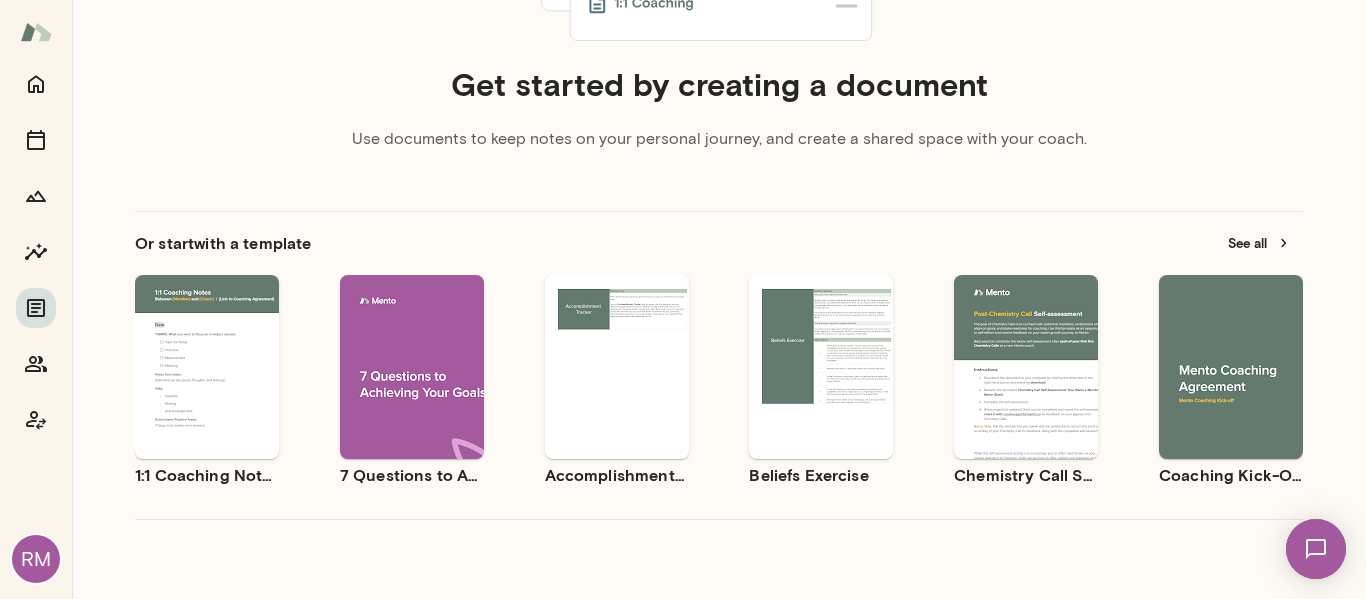 scroll, scrollTop: 0, scrollLeft: 0, axis: both 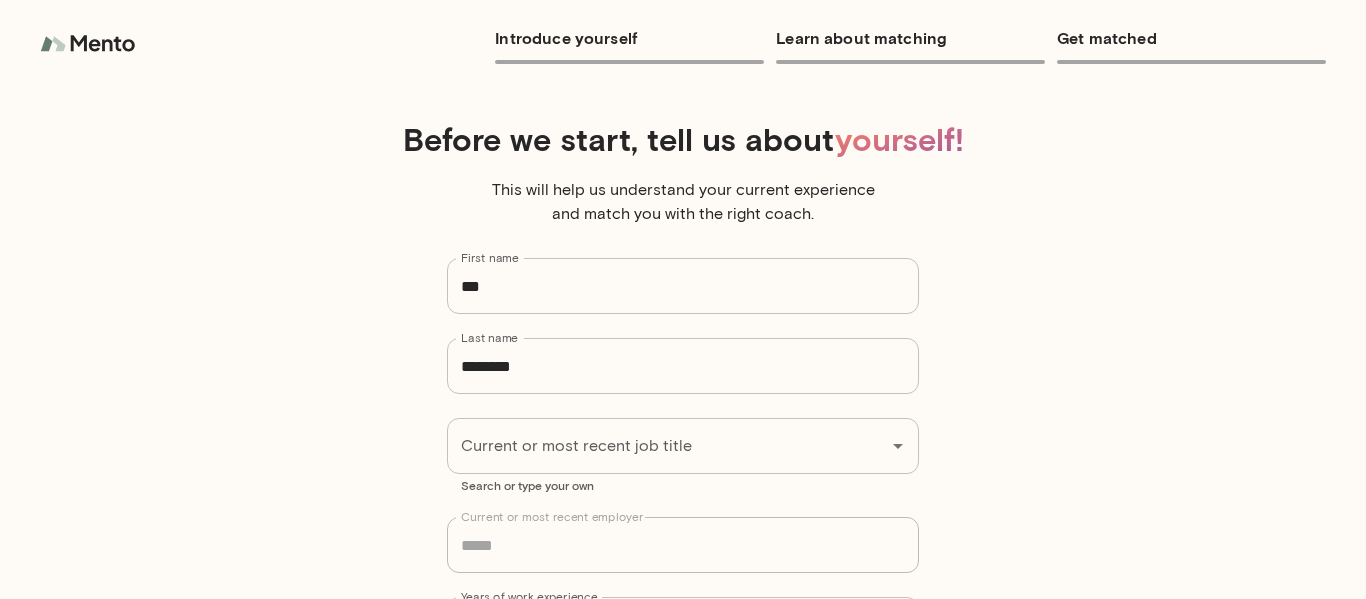 type on "***" 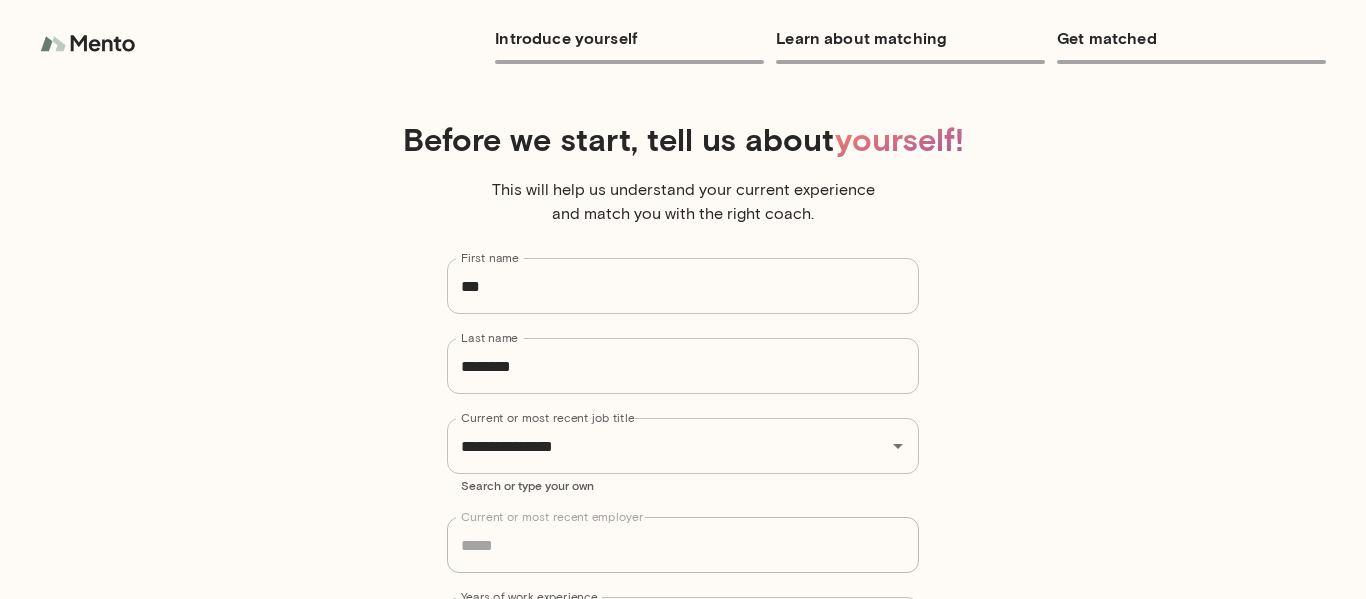 scroll, scrollTop: 265, scrollLeft: 0, axis: vertical 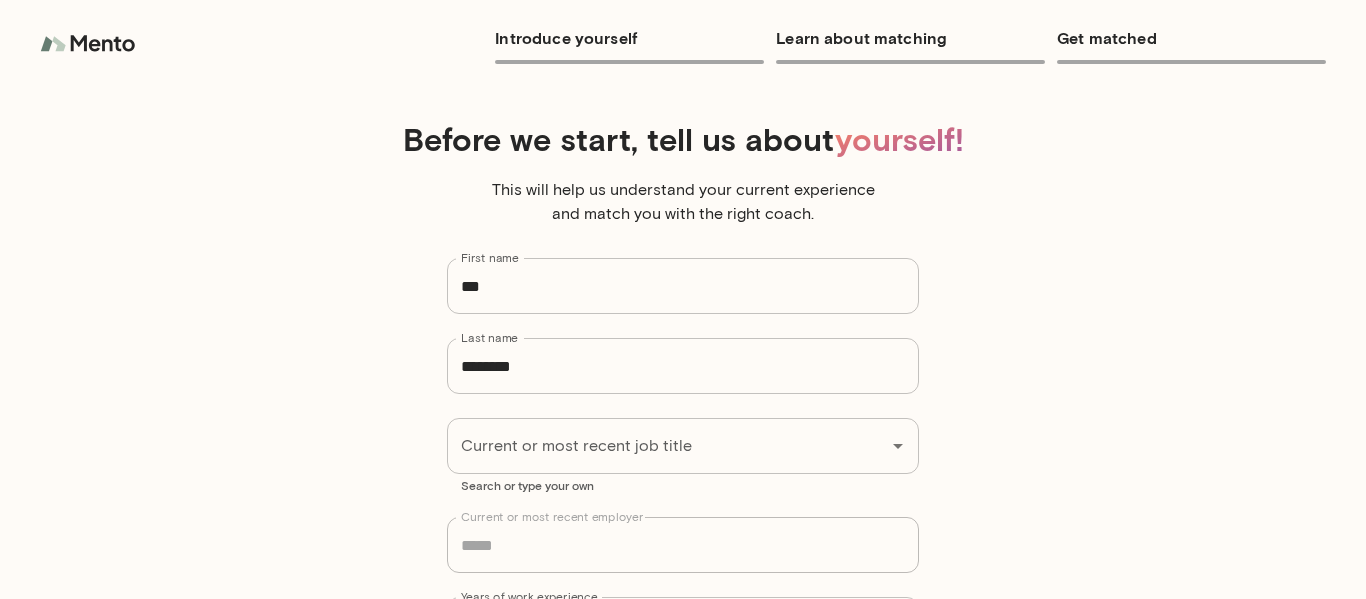 type on "***" 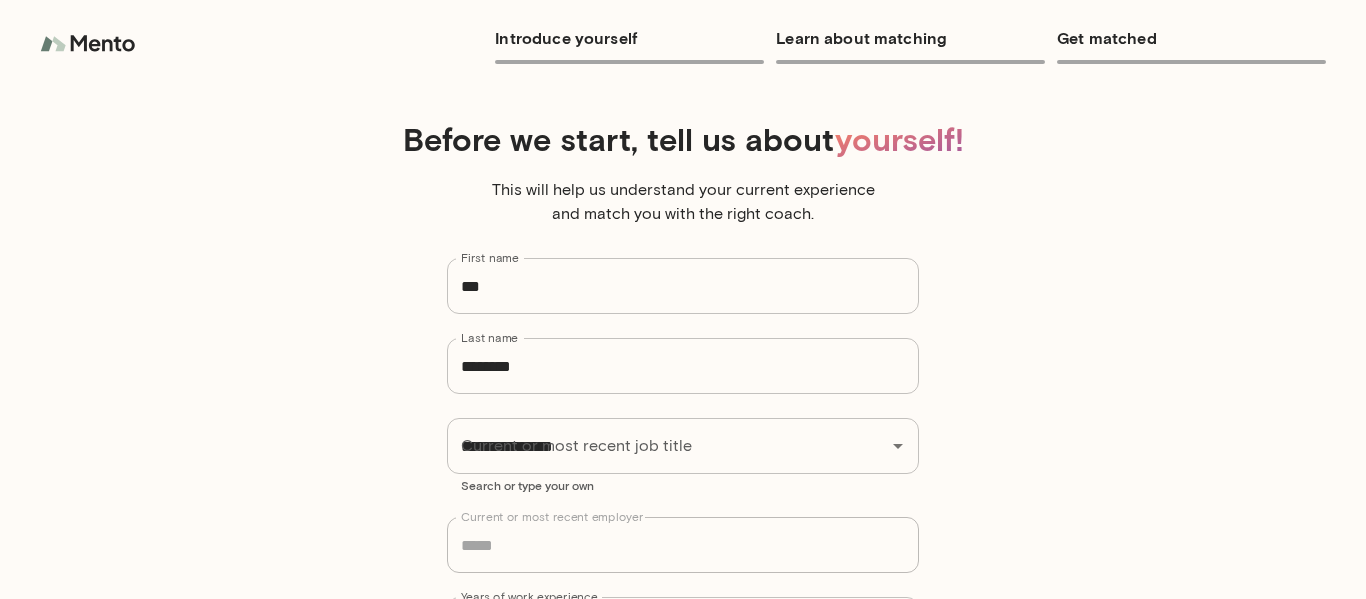 scroll, scrollTop: 265, scrollLeft: 0, axis: vertical 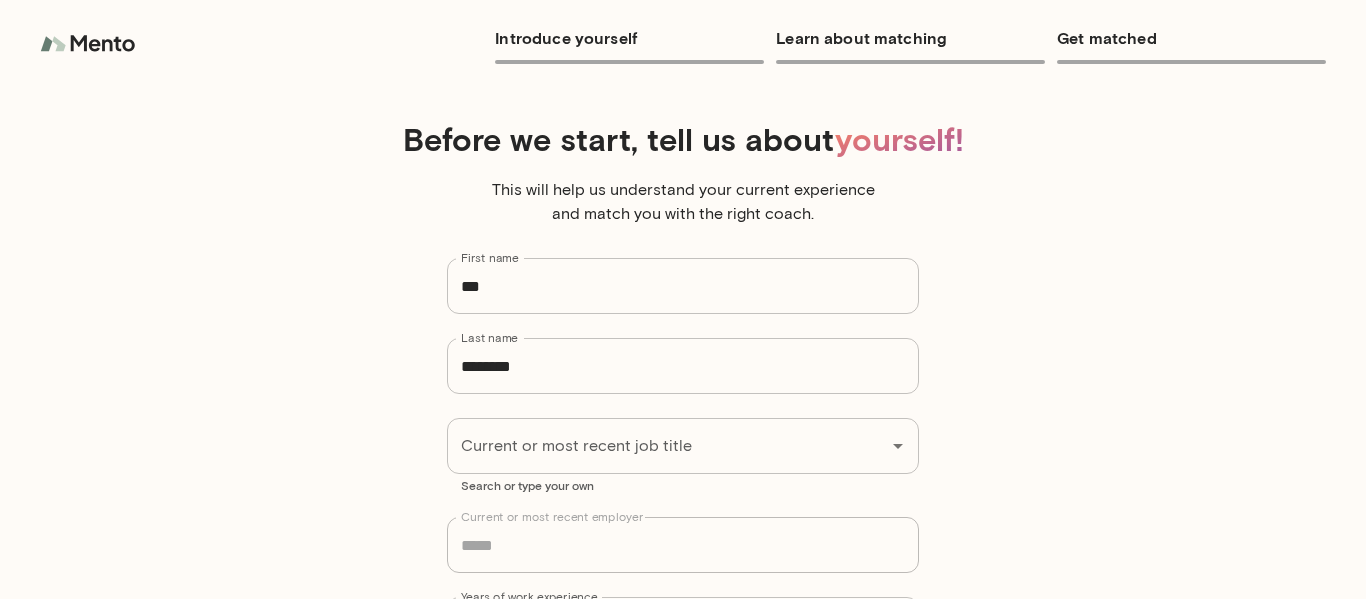 type on "***" 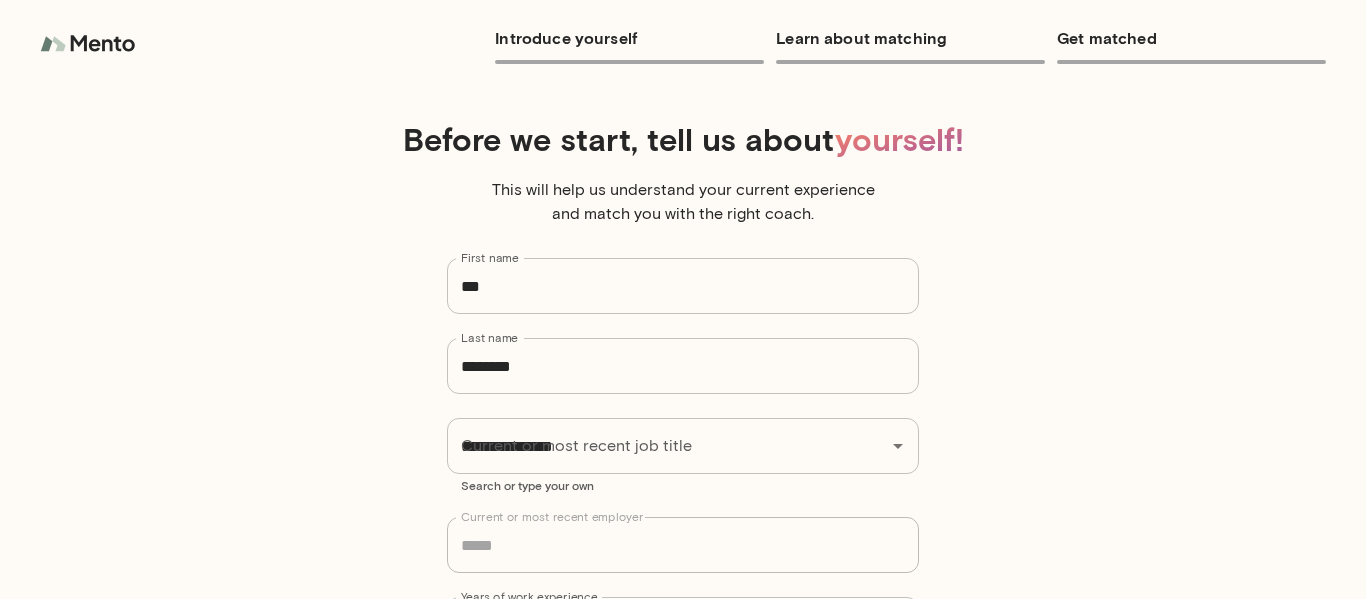 scroll, scrollTop: 265, scrollLeft: 0, axis: vertical 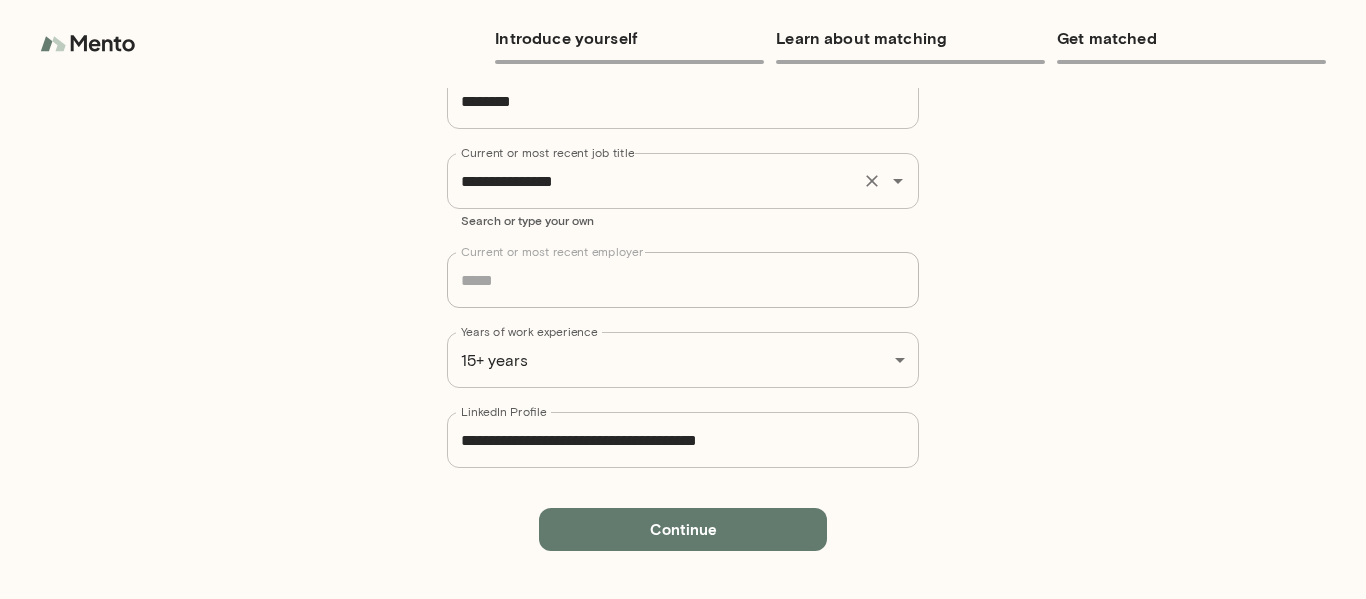 click on "**********" at bounding box center [683, 181] 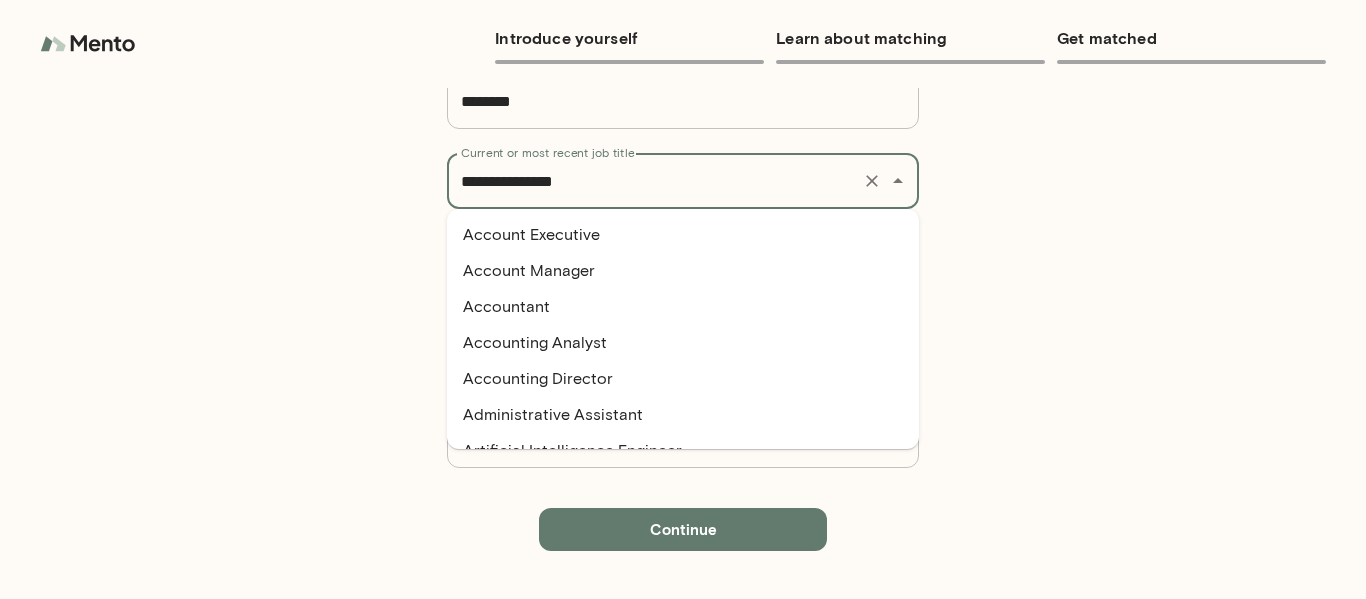 scroll, scrollTop: 1928, scrollLeft: 0, axis: vertical 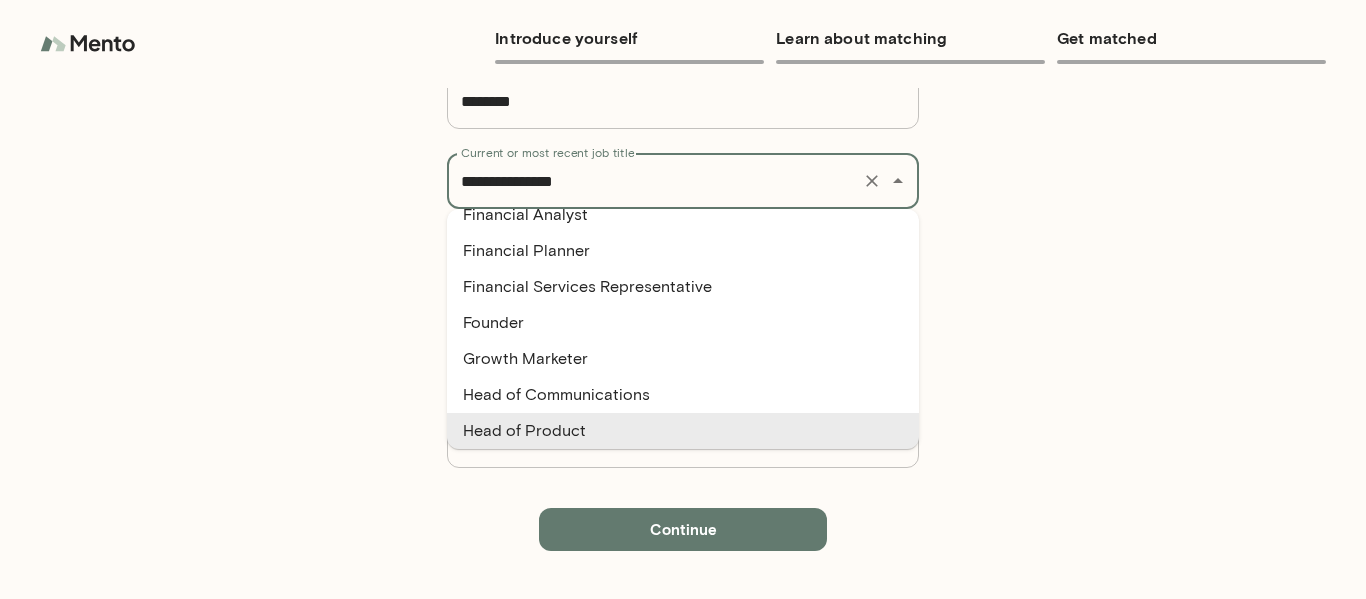 click on "**********" at bounding box center (683, 181) 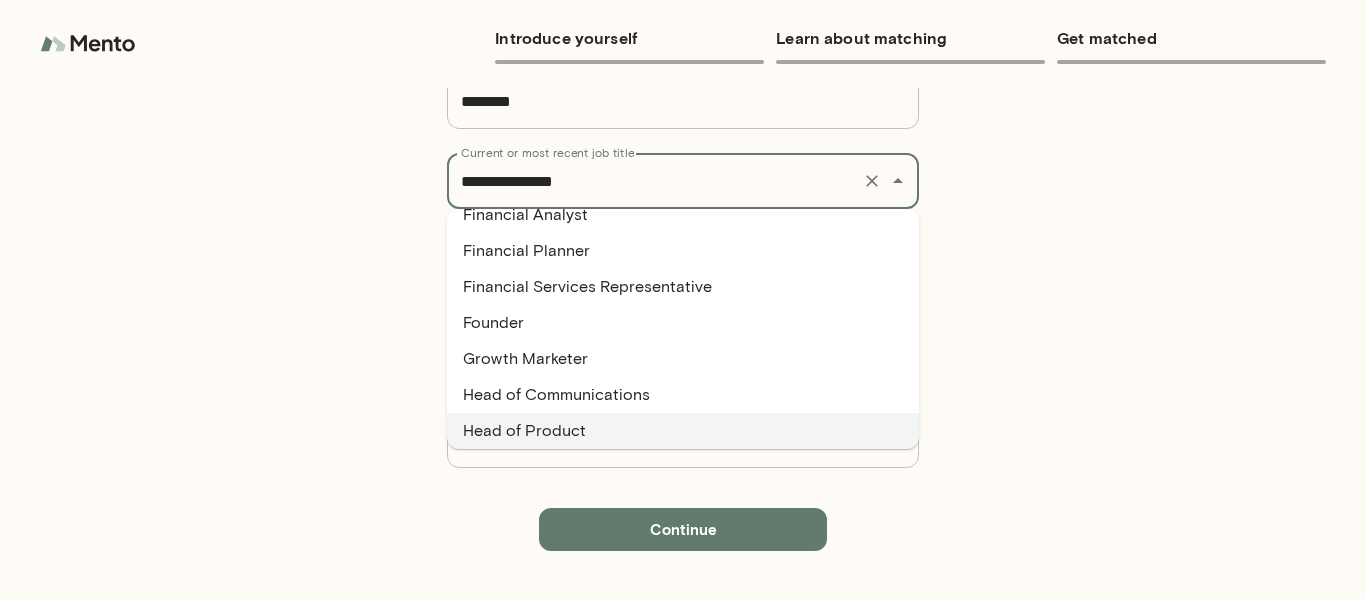 click on "**********" at bounding box center [683, 161] 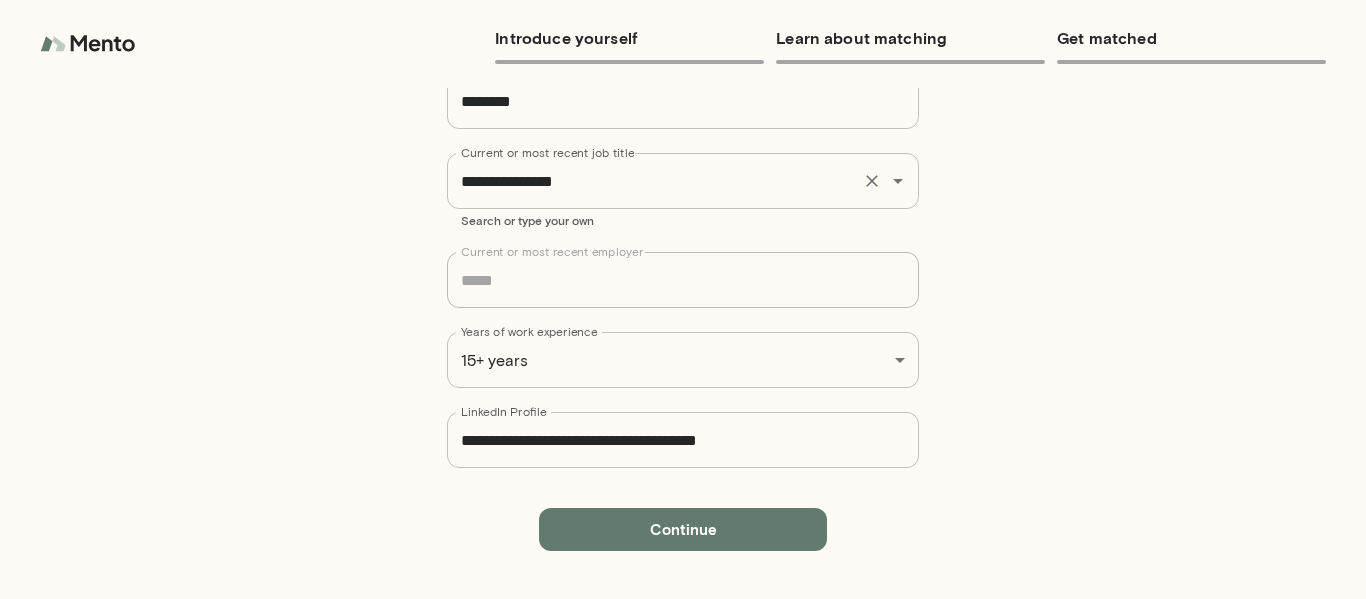 click on "**********" at bounding box center (683, 181) 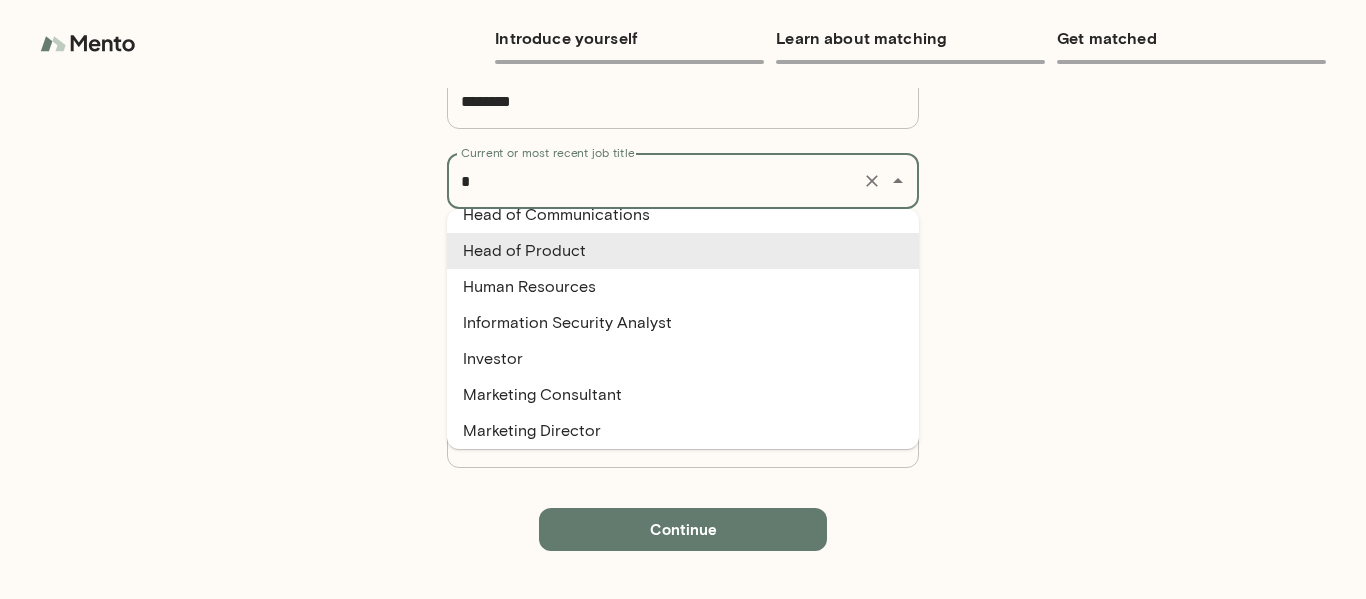 scroll, scrollTop: 0, scrollLeft: 0, axis: both 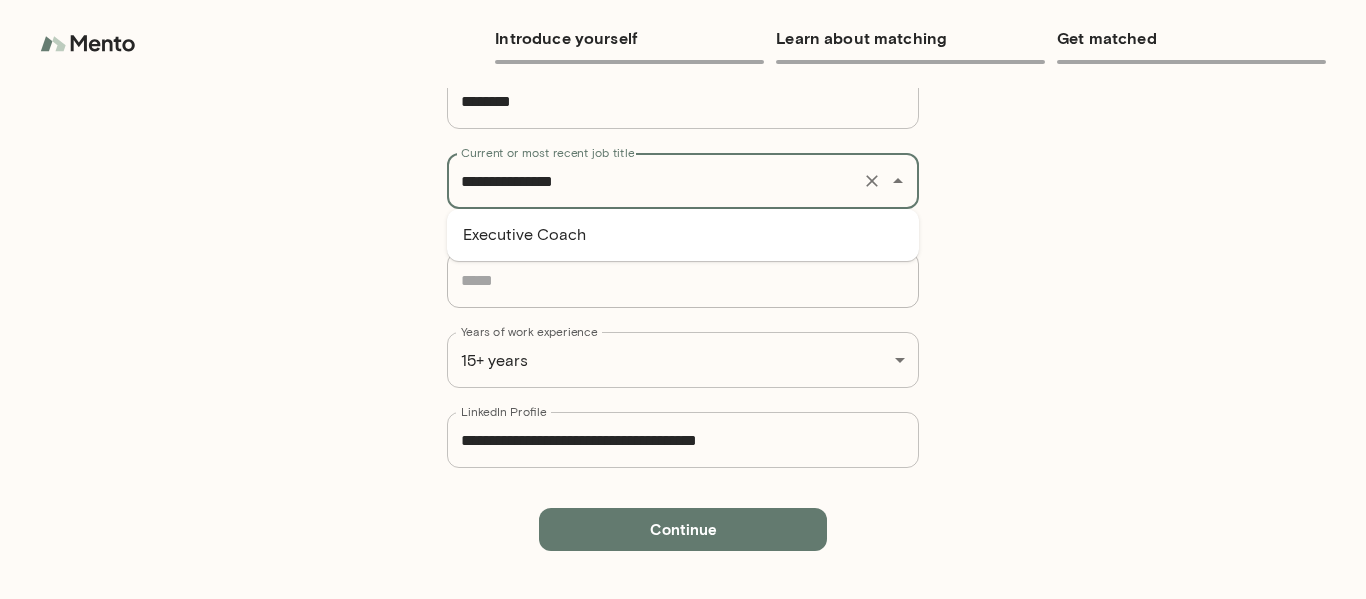 click on "Executive Coach" at bounding box center [683, 235] 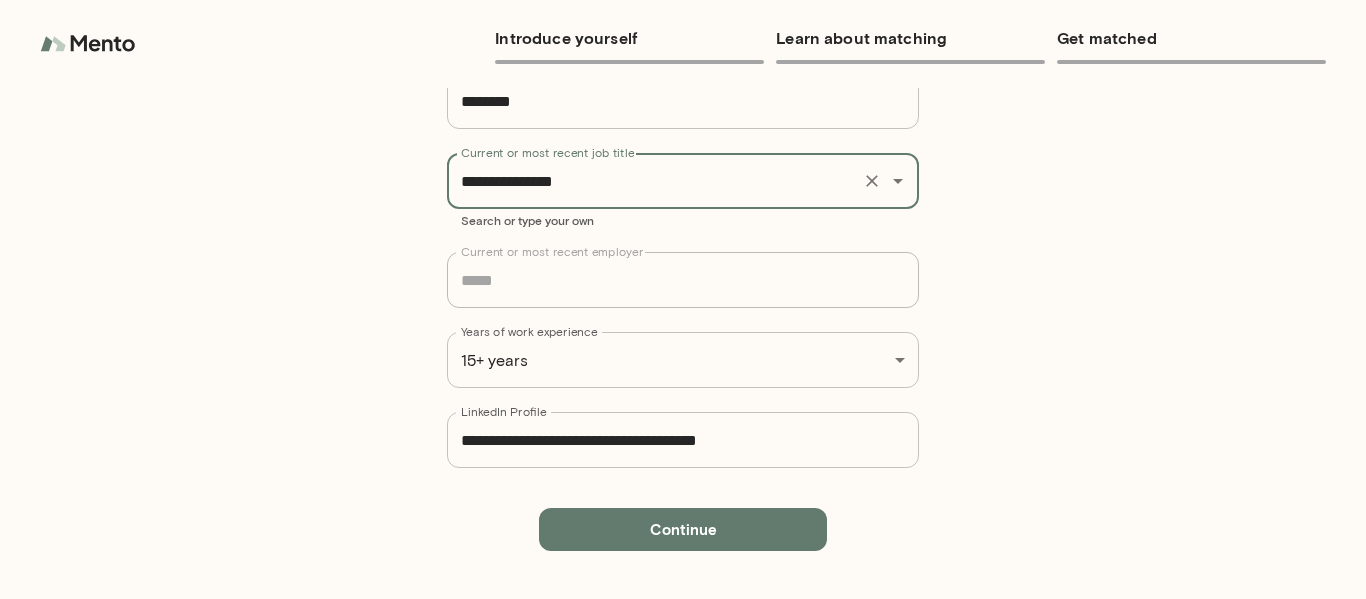 type on "**********" 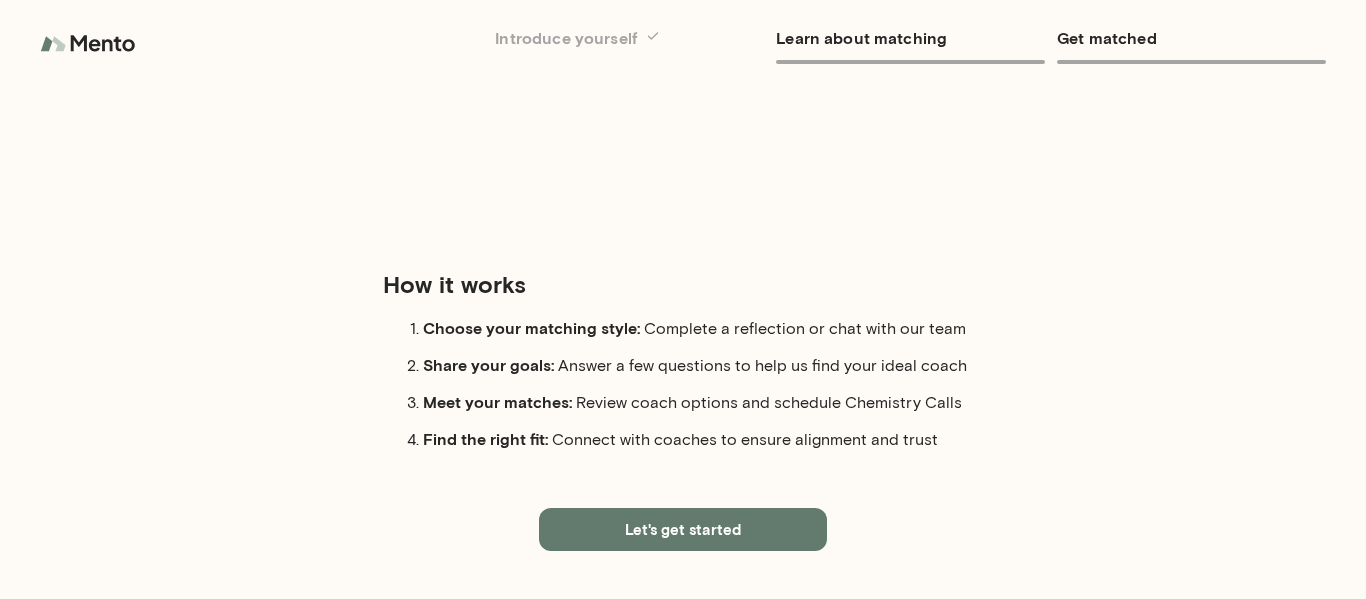 scroll, scrollTop: 0, scrollLeft: 0, axis: both 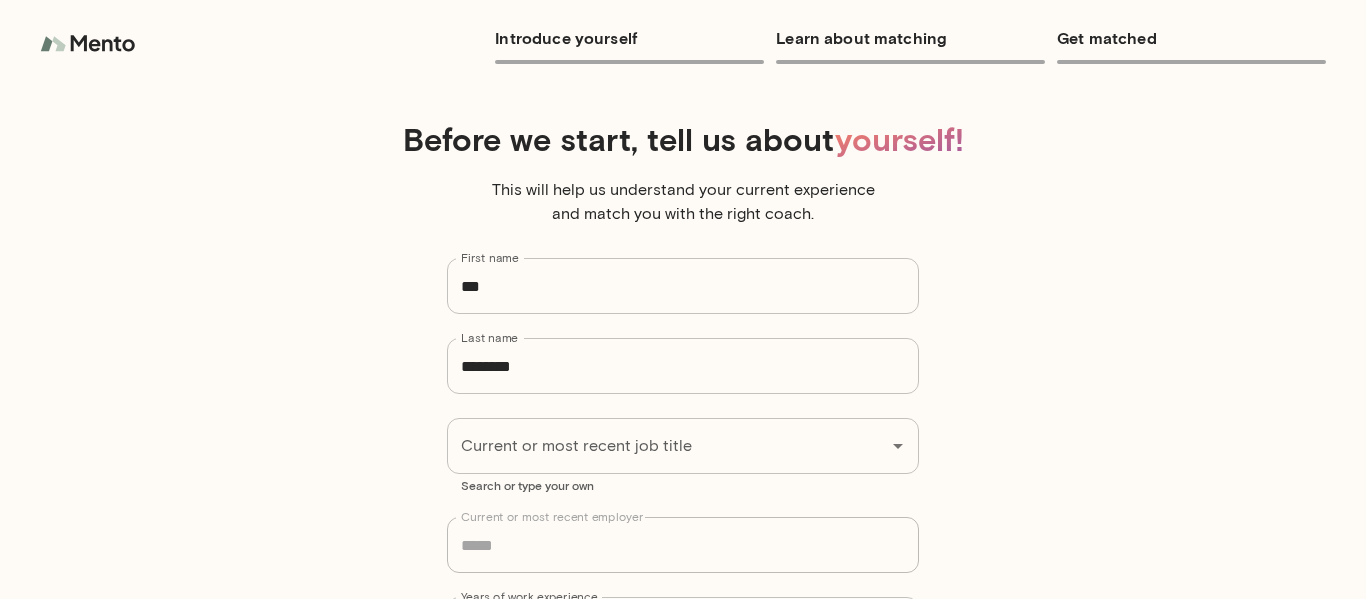 type on "***" 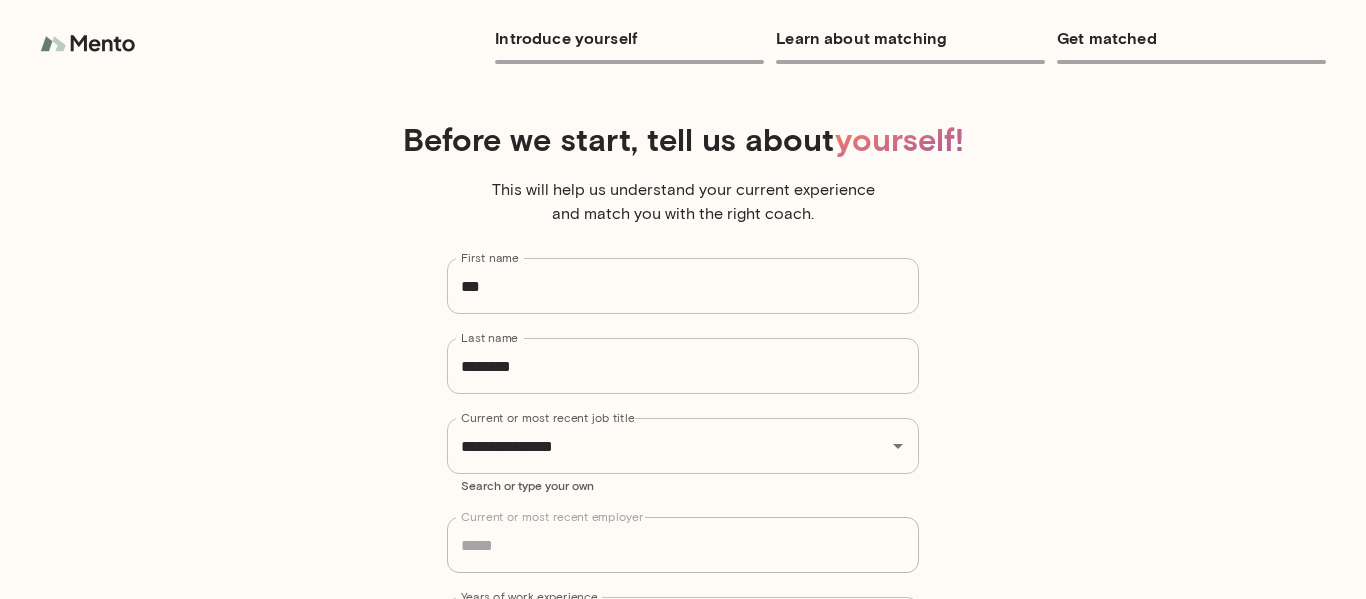scroll, scrollTop: 0, scrollLeft: 0, axis: both 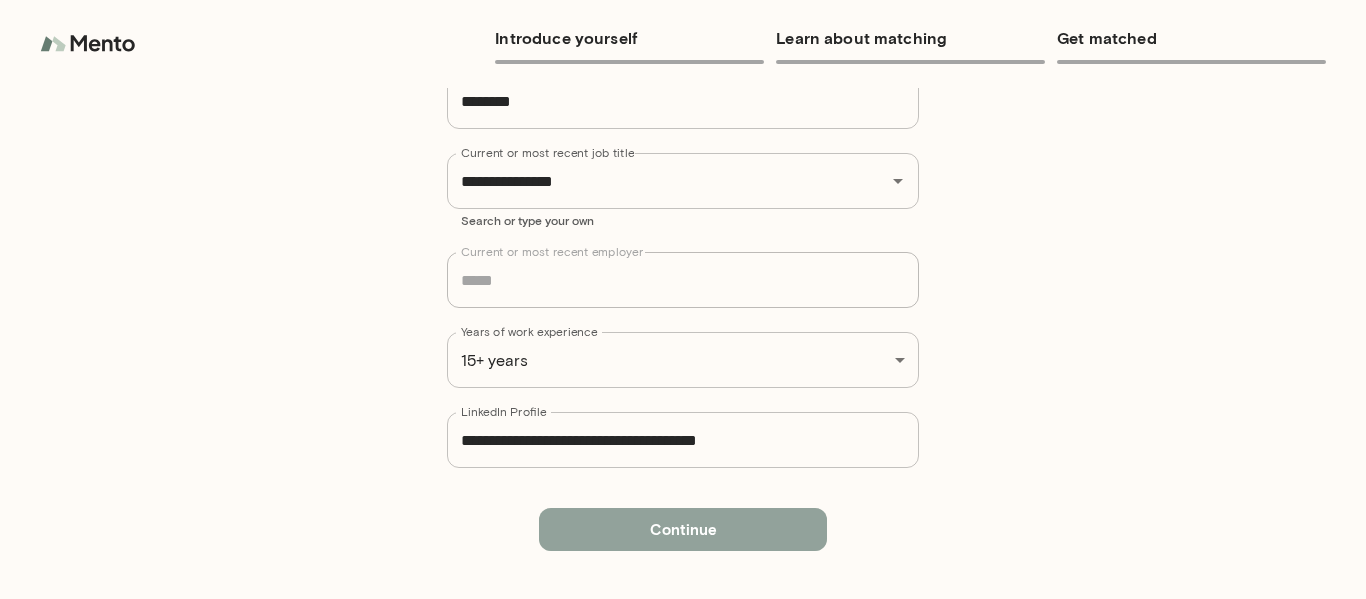 click on "Continue" at bounding box center (683, 529) 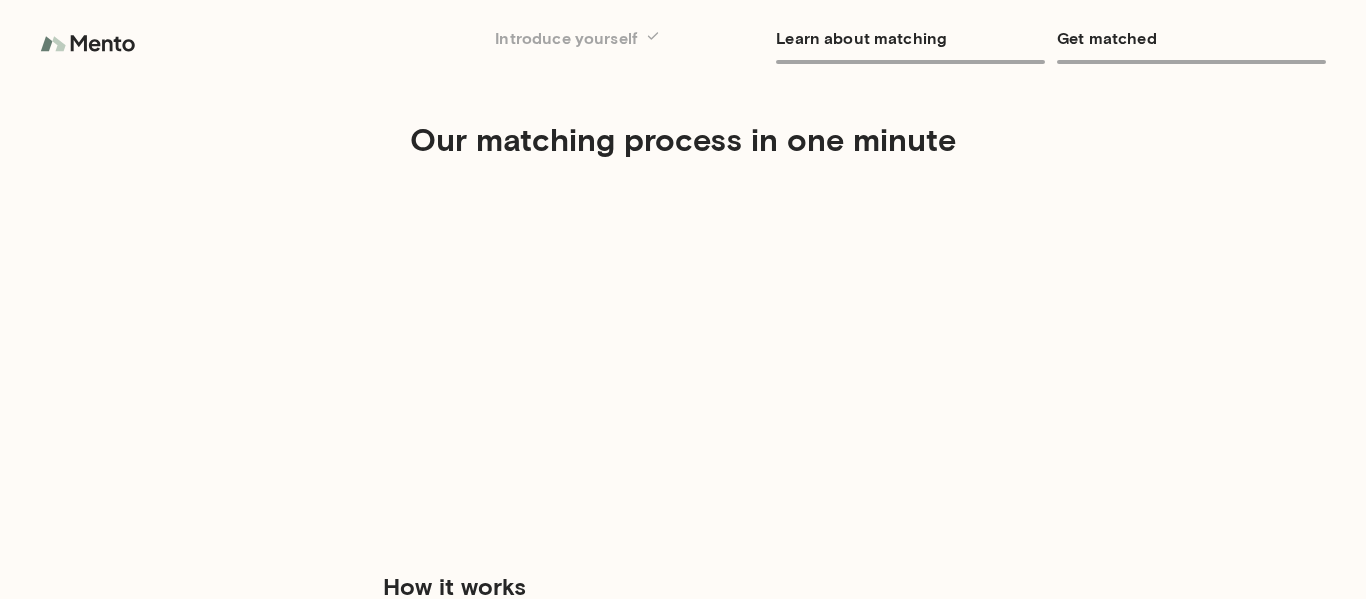 scroll, scrollTop: 302, scrollLeft: 0, axis: vertical 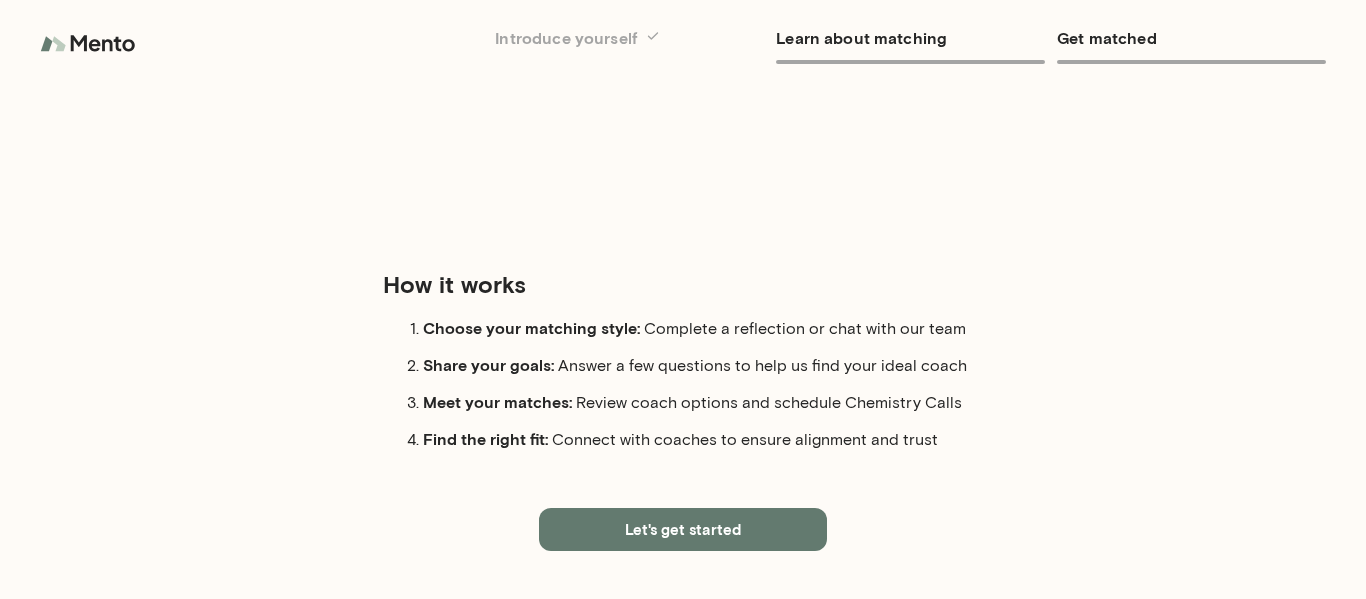 click on "Learn about matching" at bounding box center (910, 38) 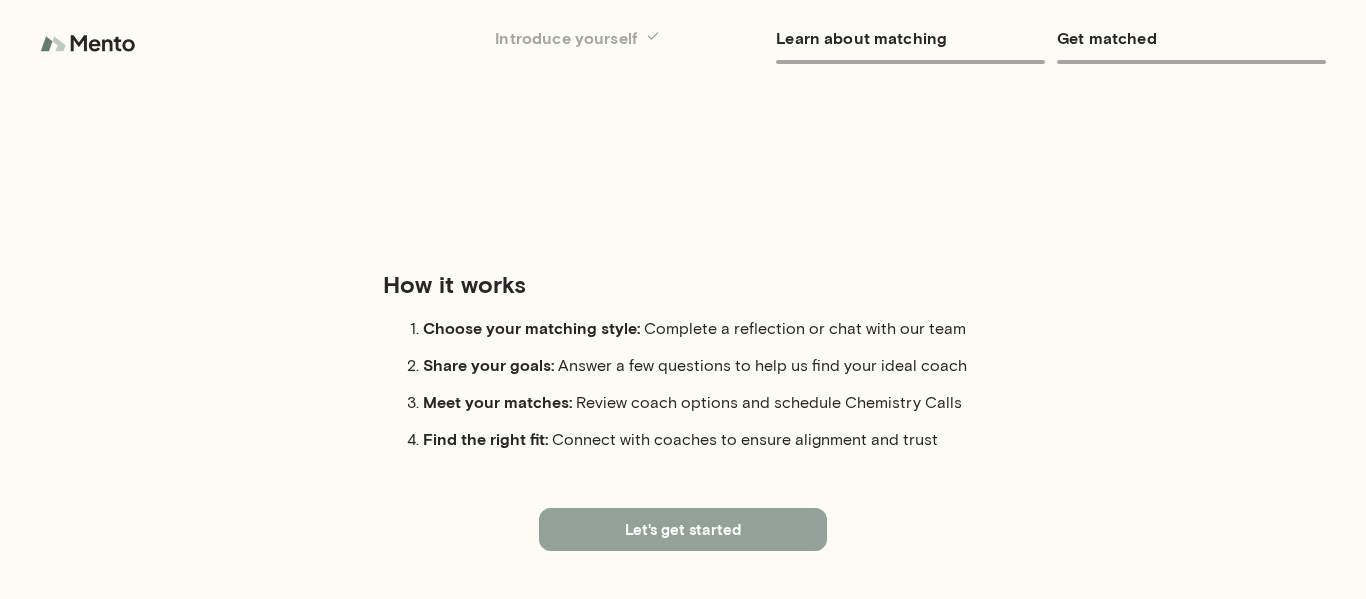 click on "Let's get started" at bounding box center (683, 529) 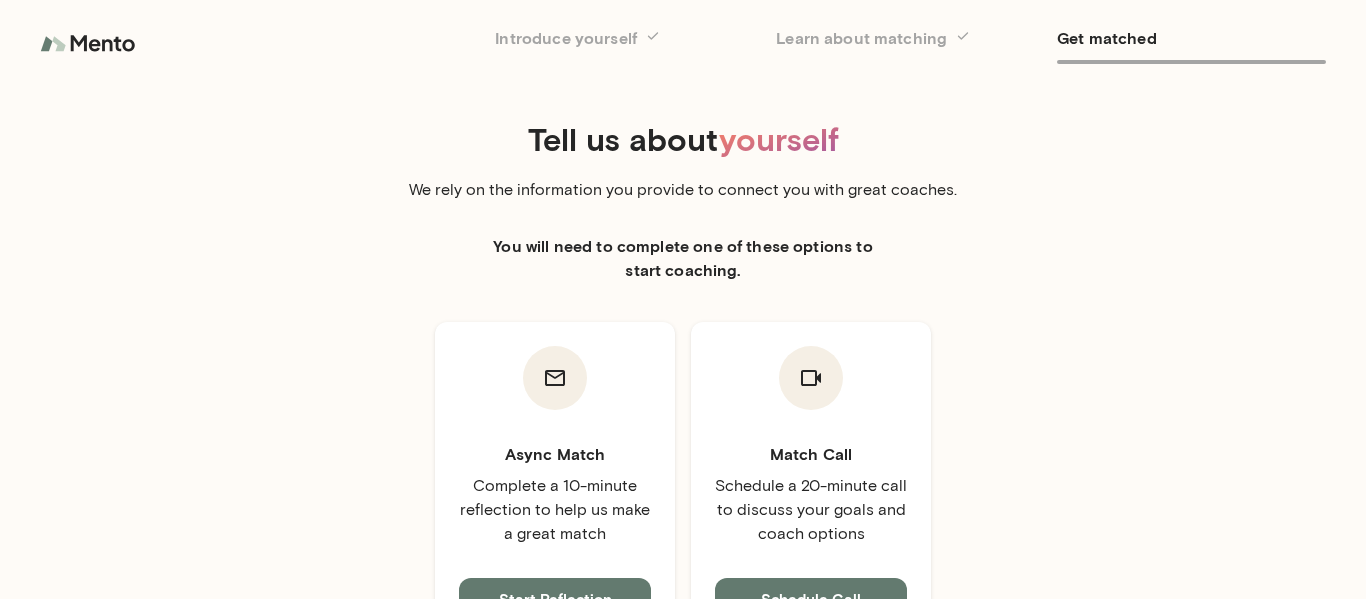 scroll, scrollTop: 1, scrollLeft: 0, axis: vertical 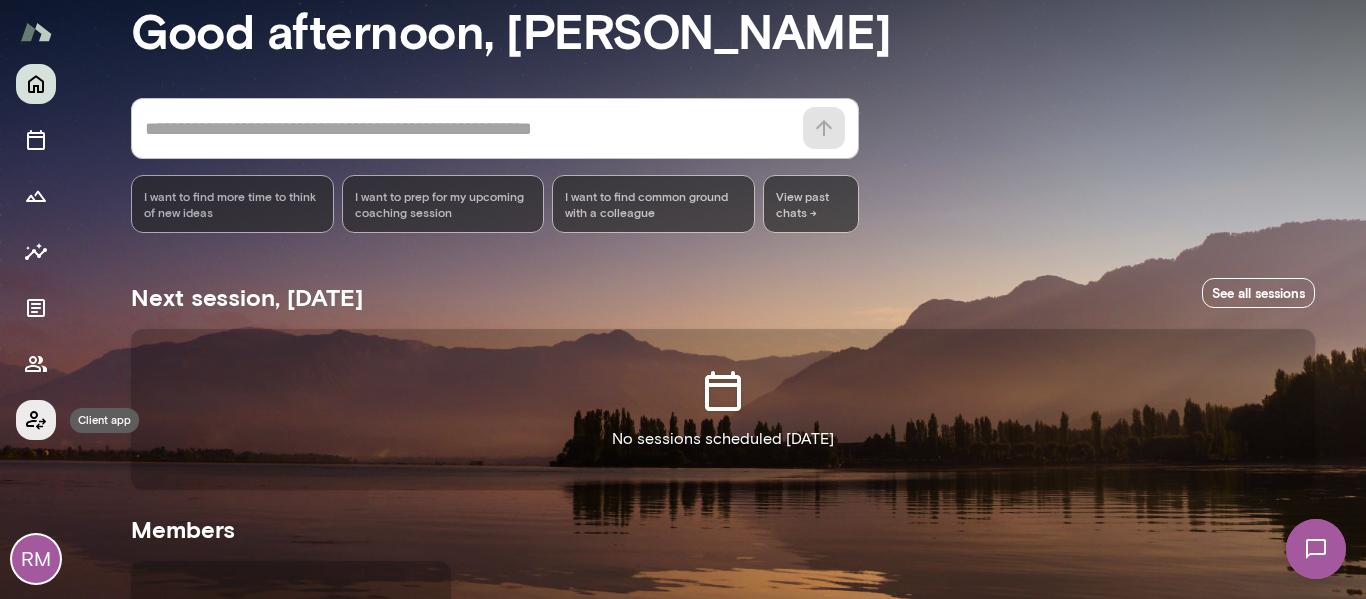 click 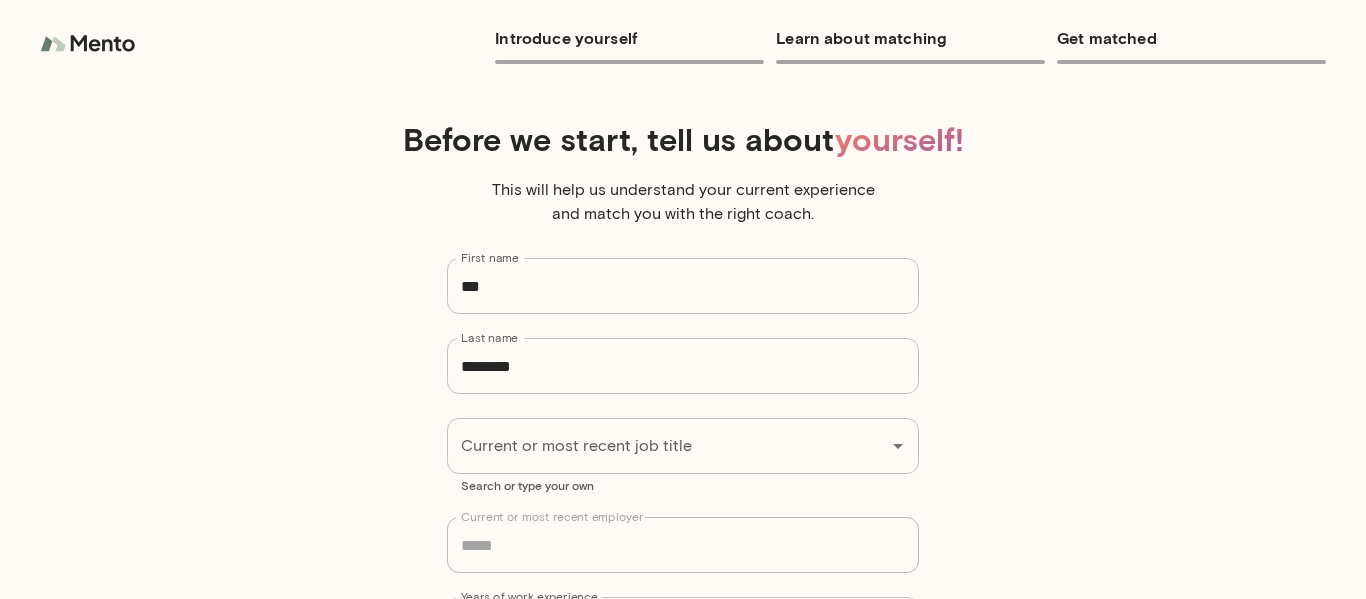 type on "***" 